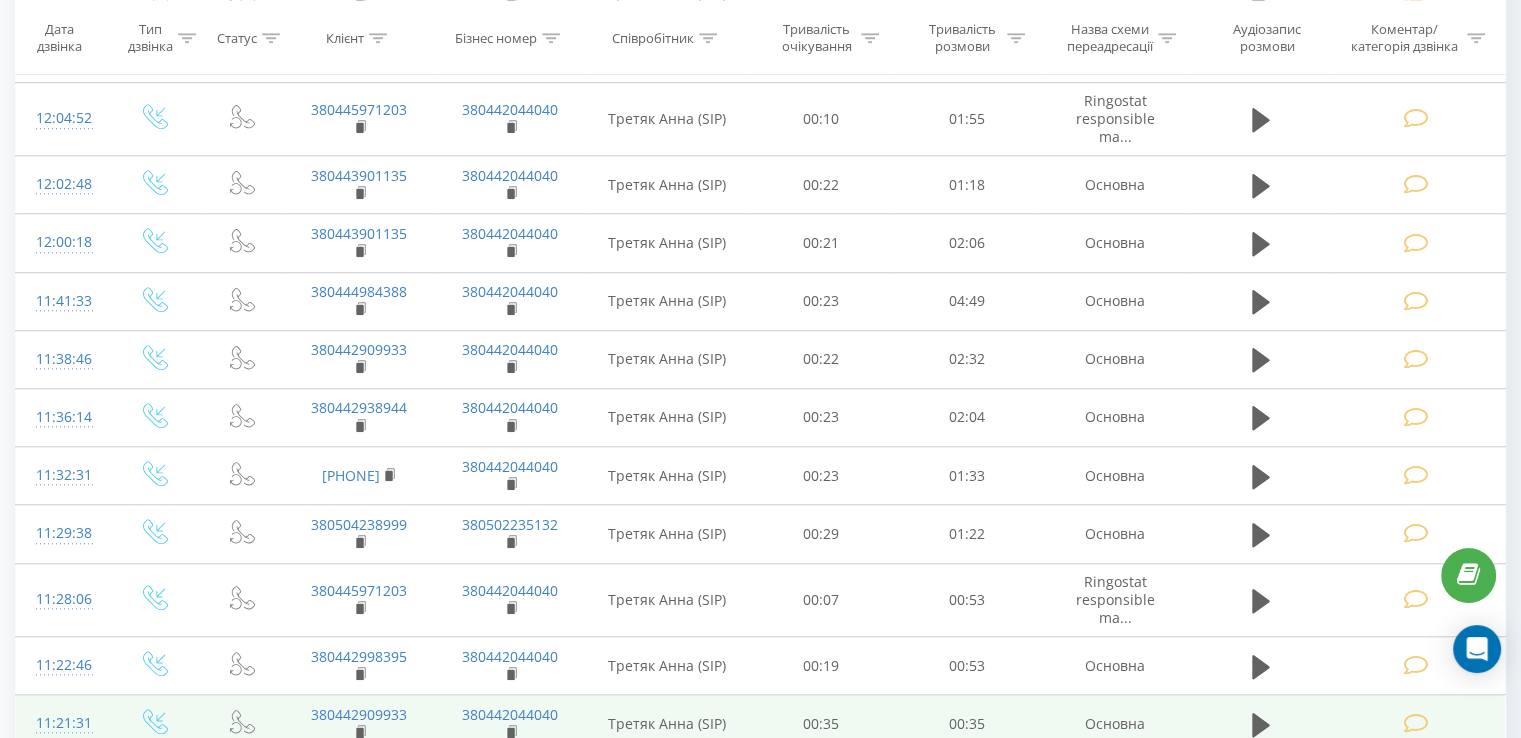 scroll, scrollTop: 1843, scrollLeft: 0, axis: vertical 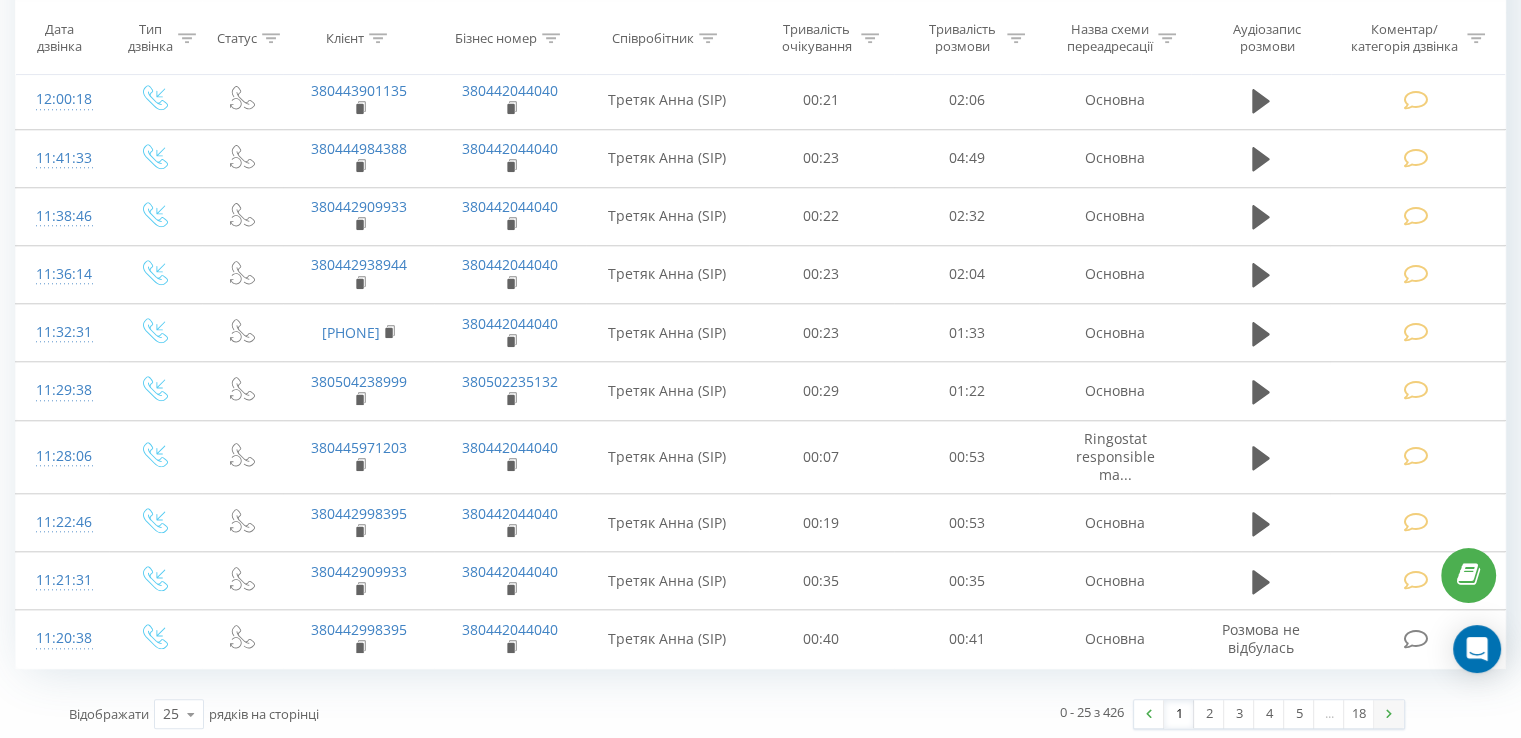 click at bounding box center (1389, 714) 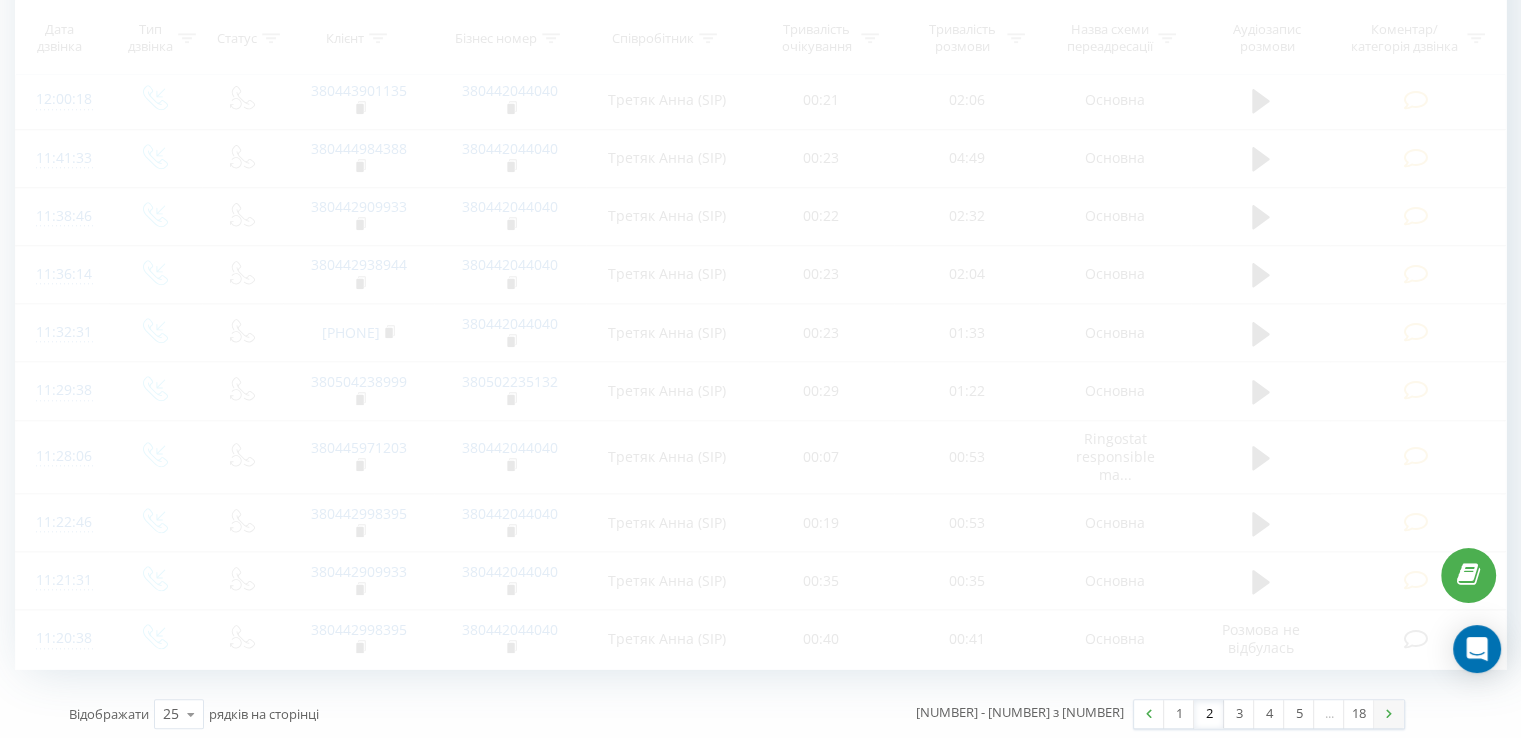 scroll, scrollTop: 812, scrollLeft: 0, axis: vertical 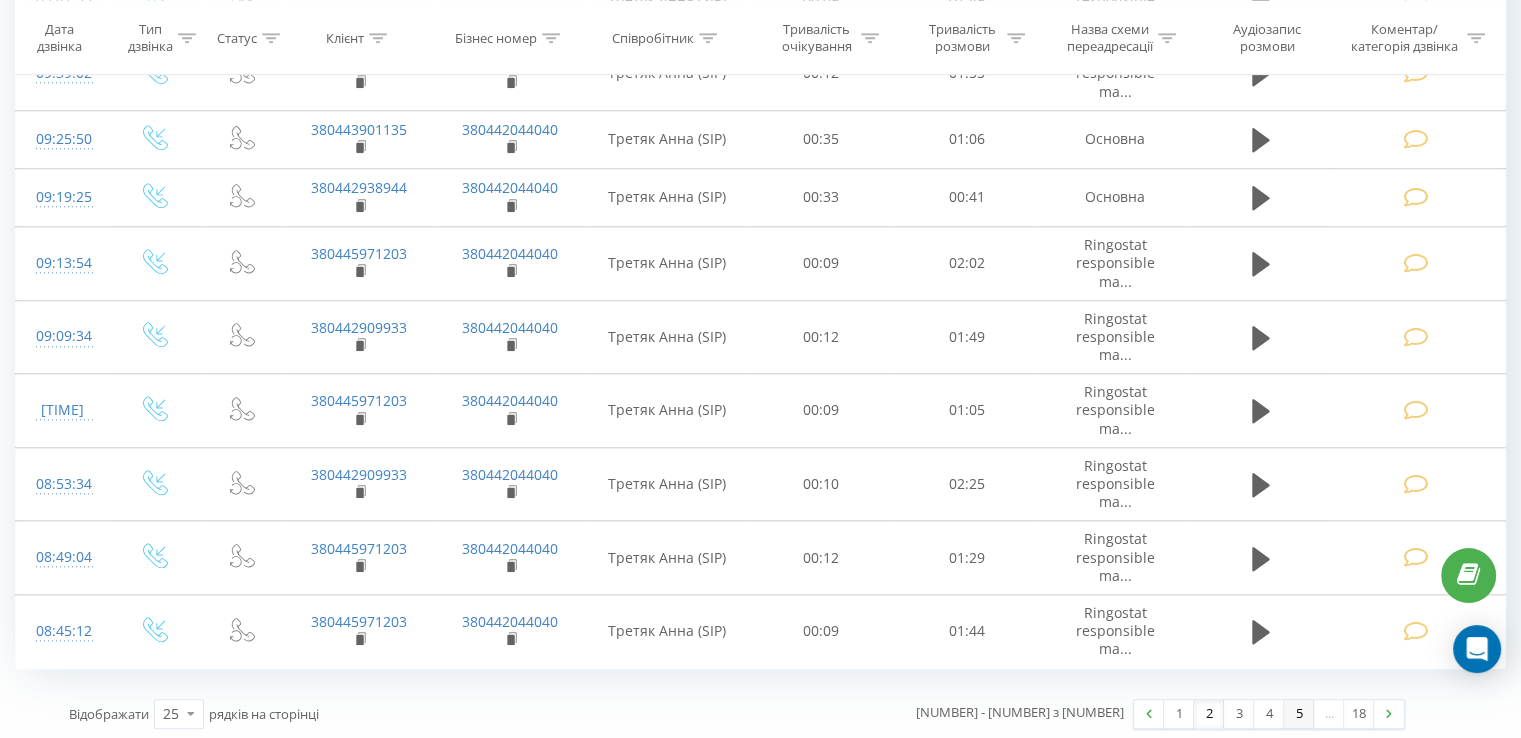 click on "5" at bounding box center (1299, 714) 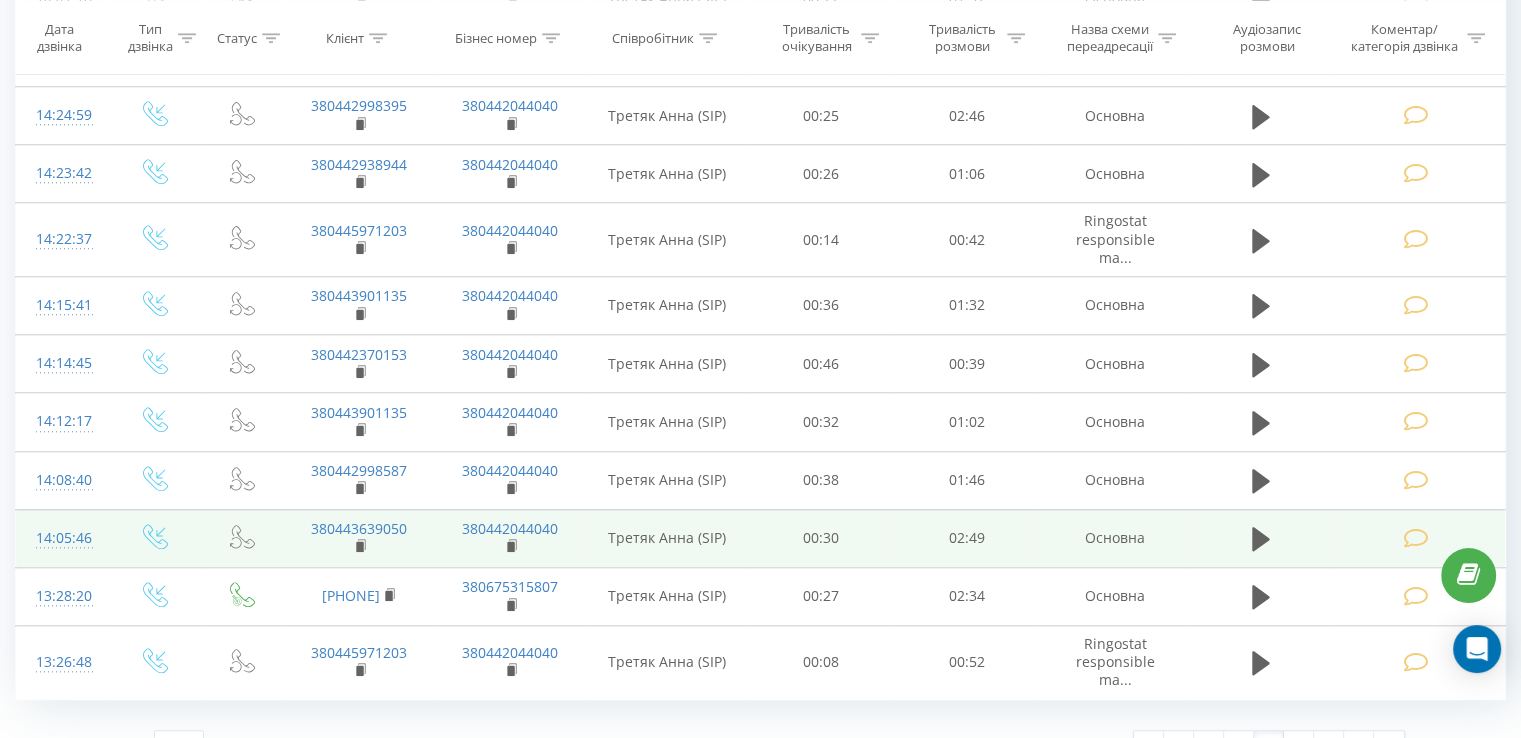 scroll, scrollTop: 1843, scrollLeft: 0, axis: vertical 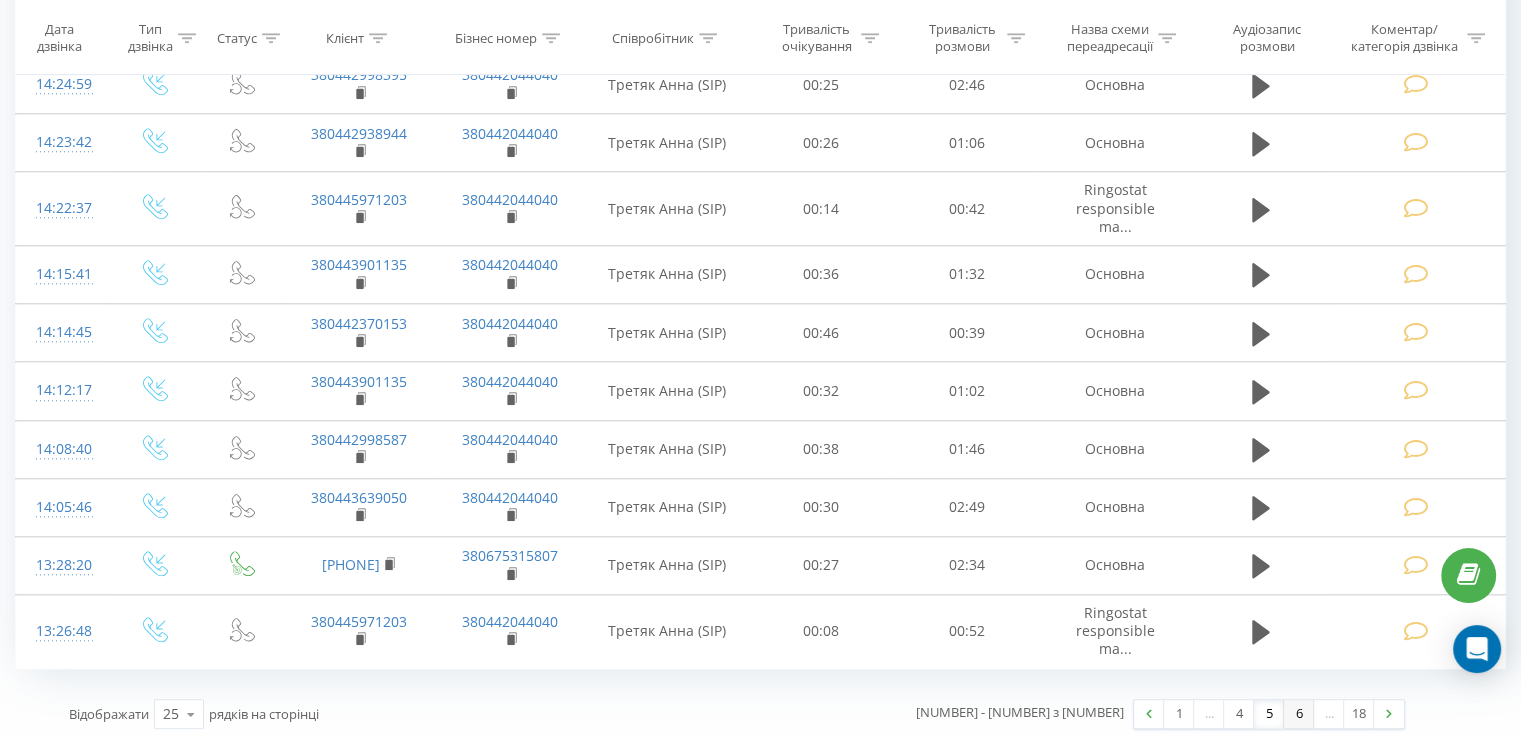 click on "6" at bounding box center (1299, 714) 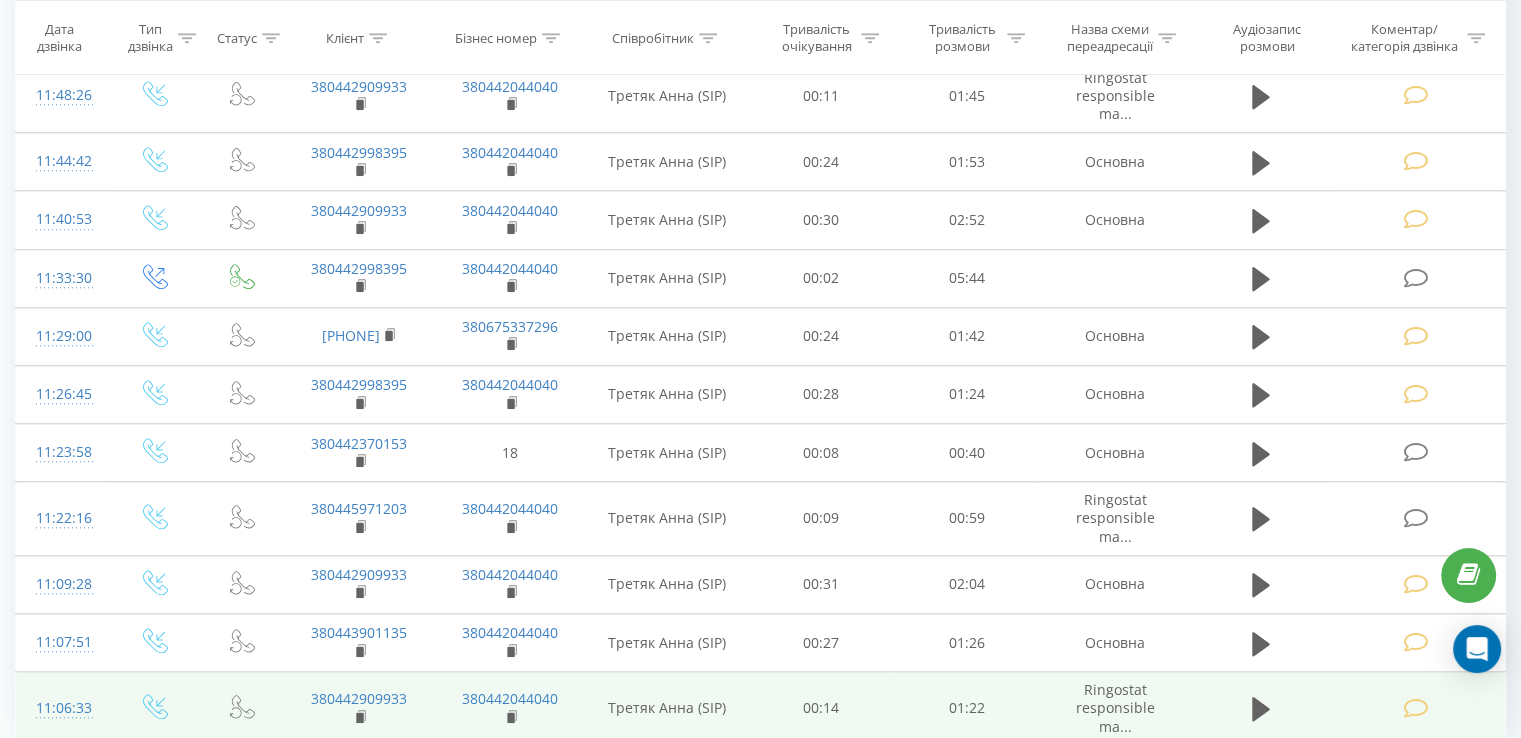 scroll, scrollTop: 1889, scrollLeft: 0, axis: vertical 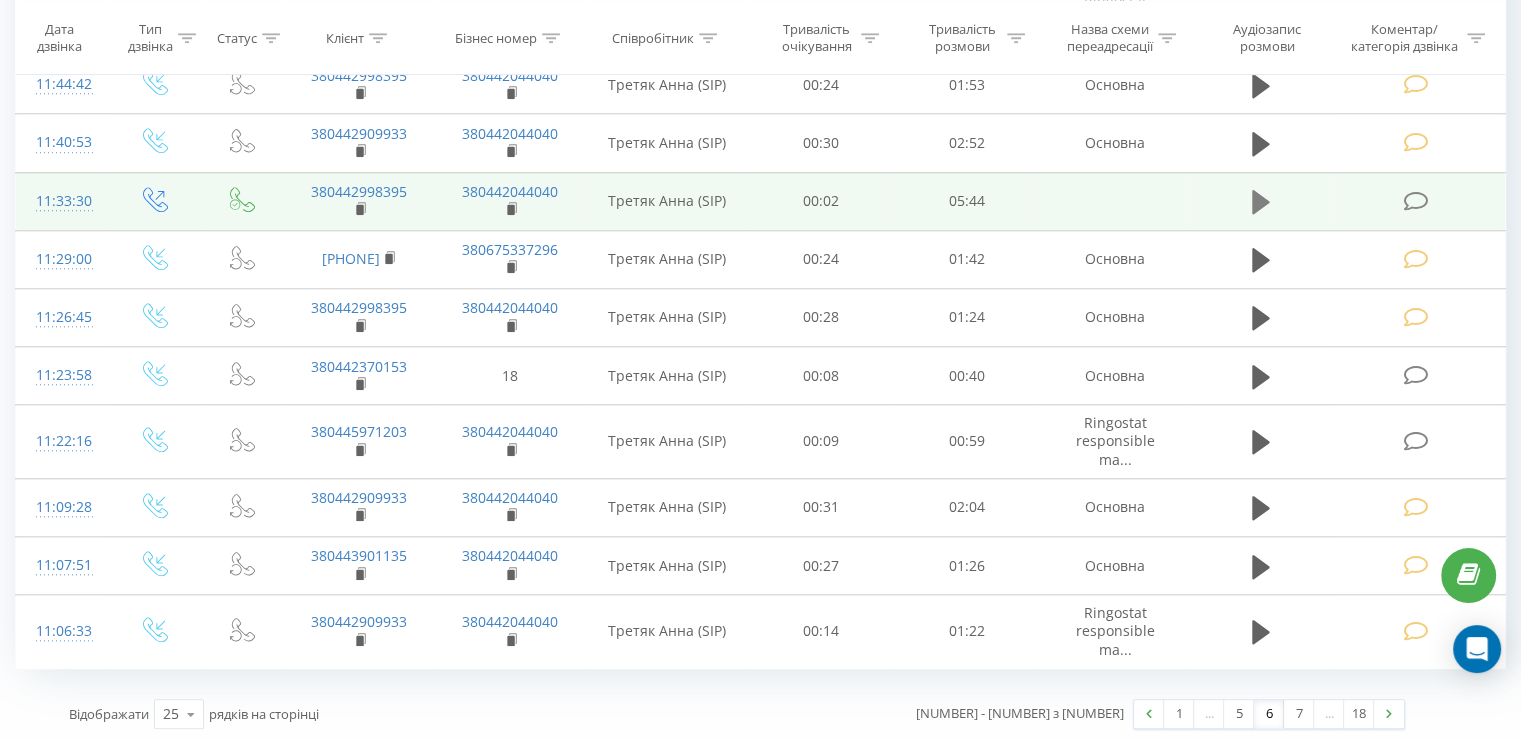 click 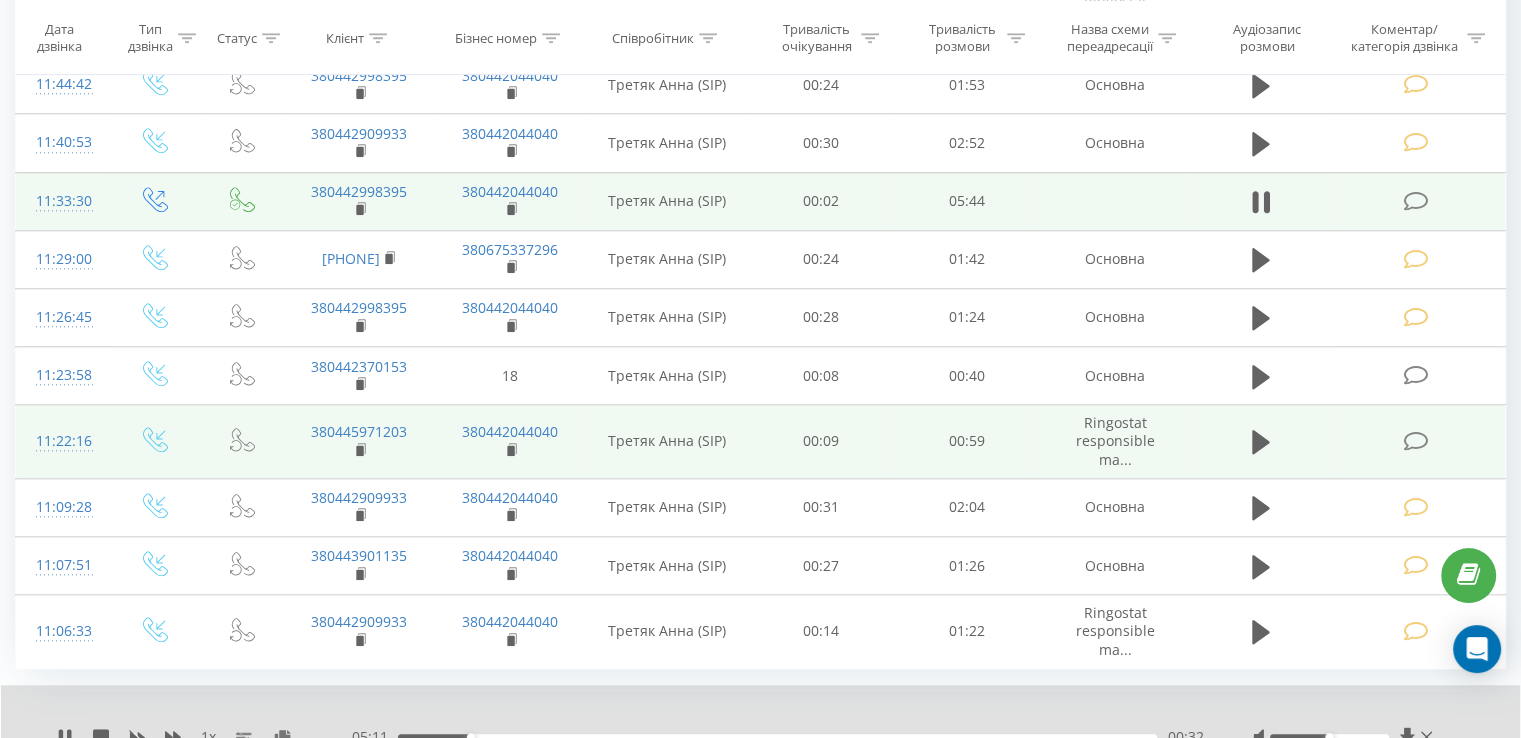 scroll, scrollTop: 1966, scrollLeft: 0, axis: vertical 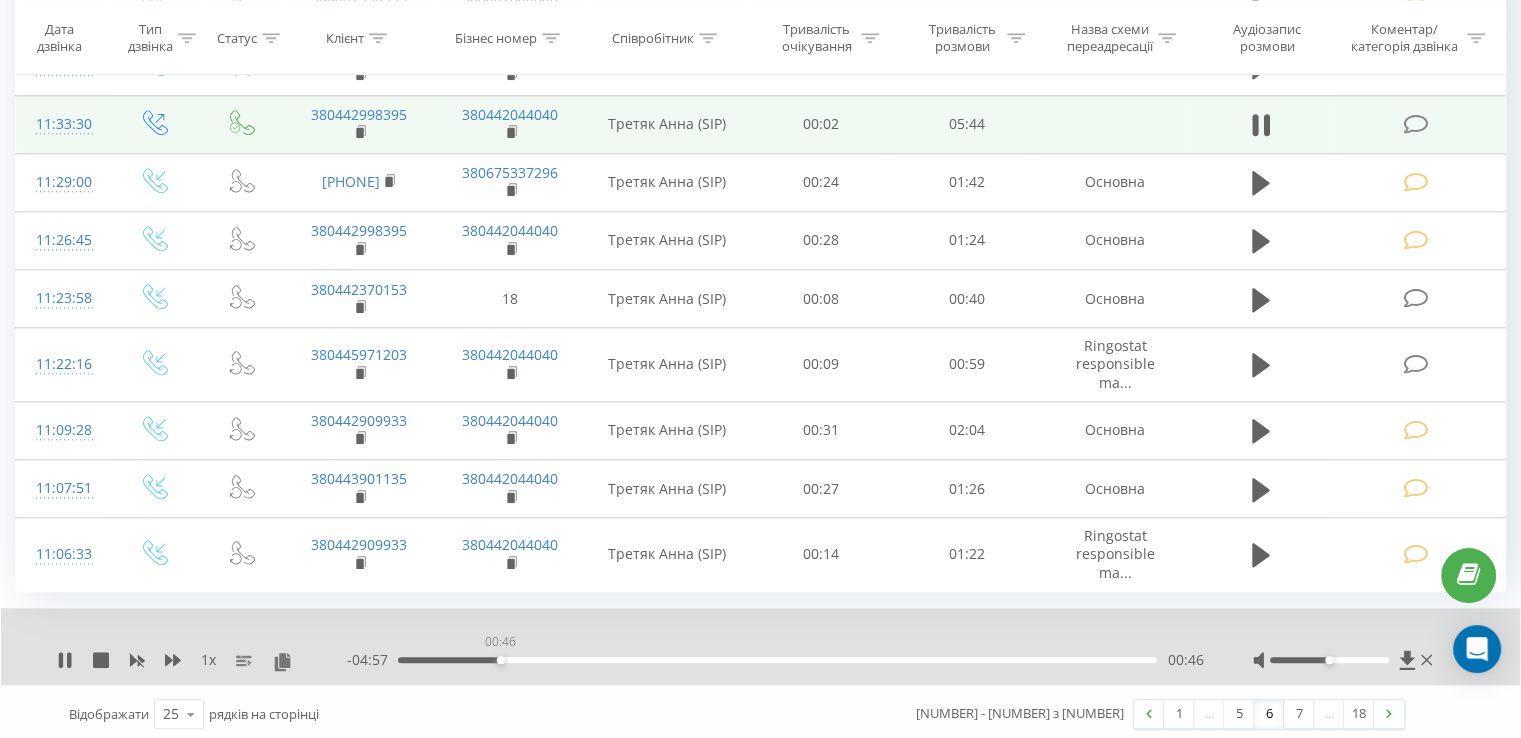 click on "00:46" at bounding box center [777, 660] 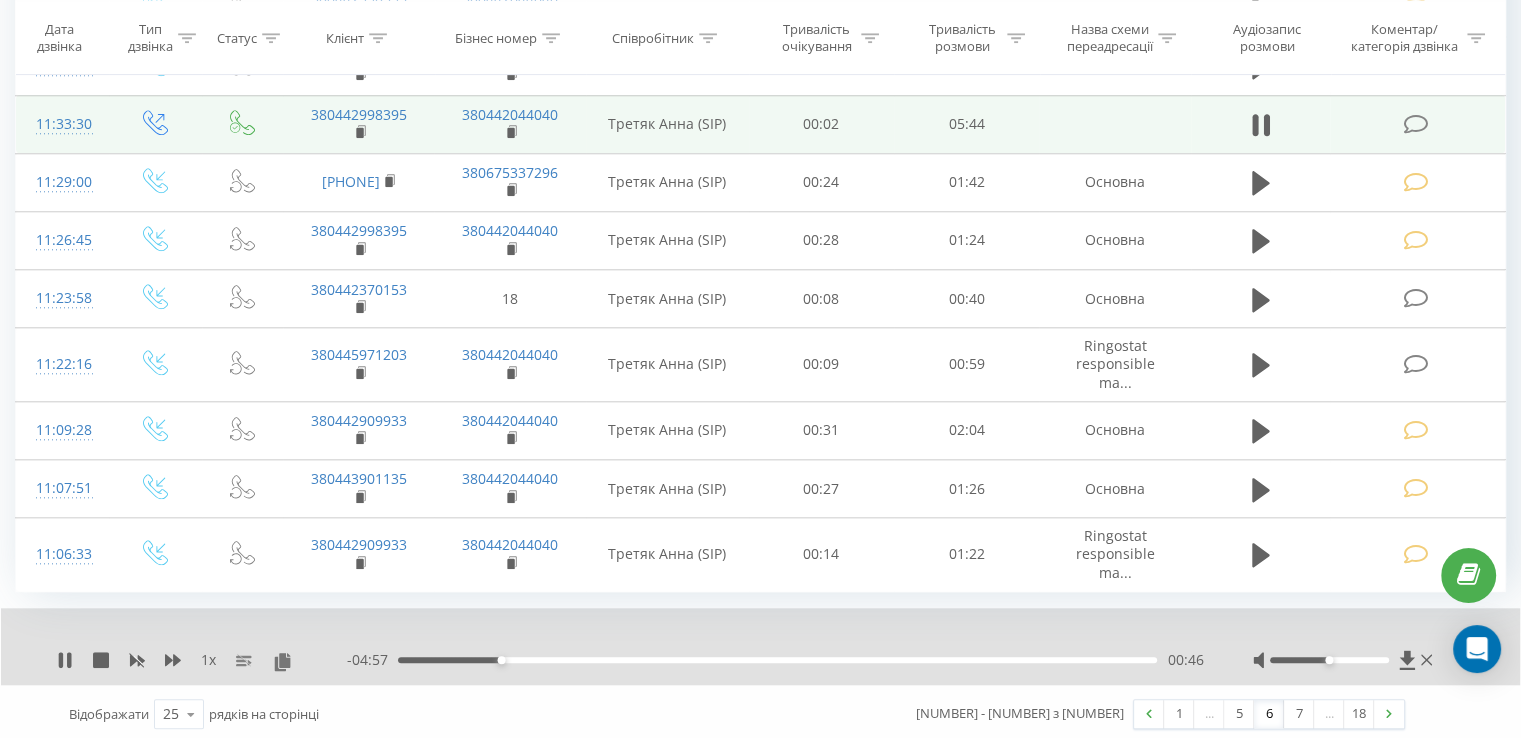 click on "00:46" at bounding box center (777, 660) 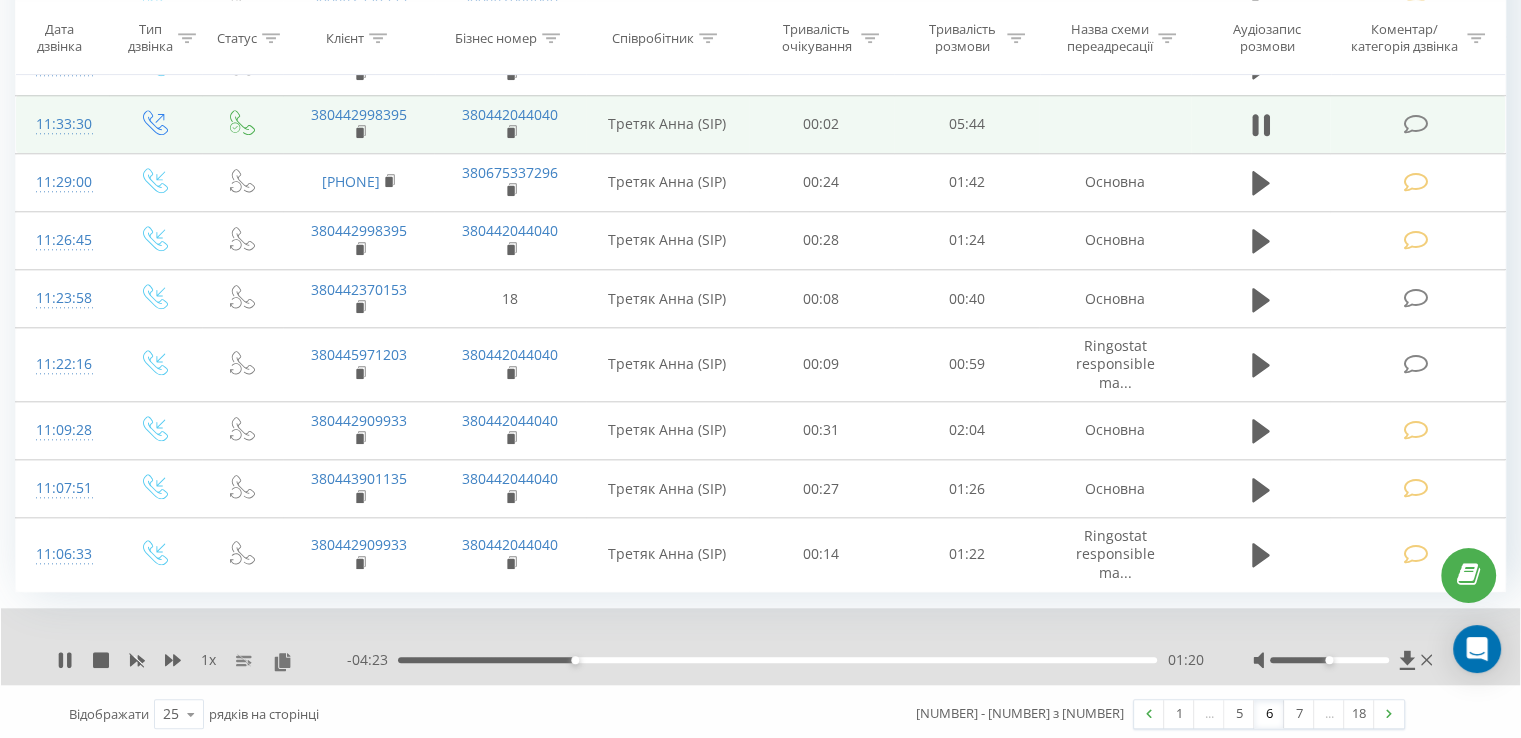 click on "- 04:23 01:20   01:20" at bounding box center [775, 660] 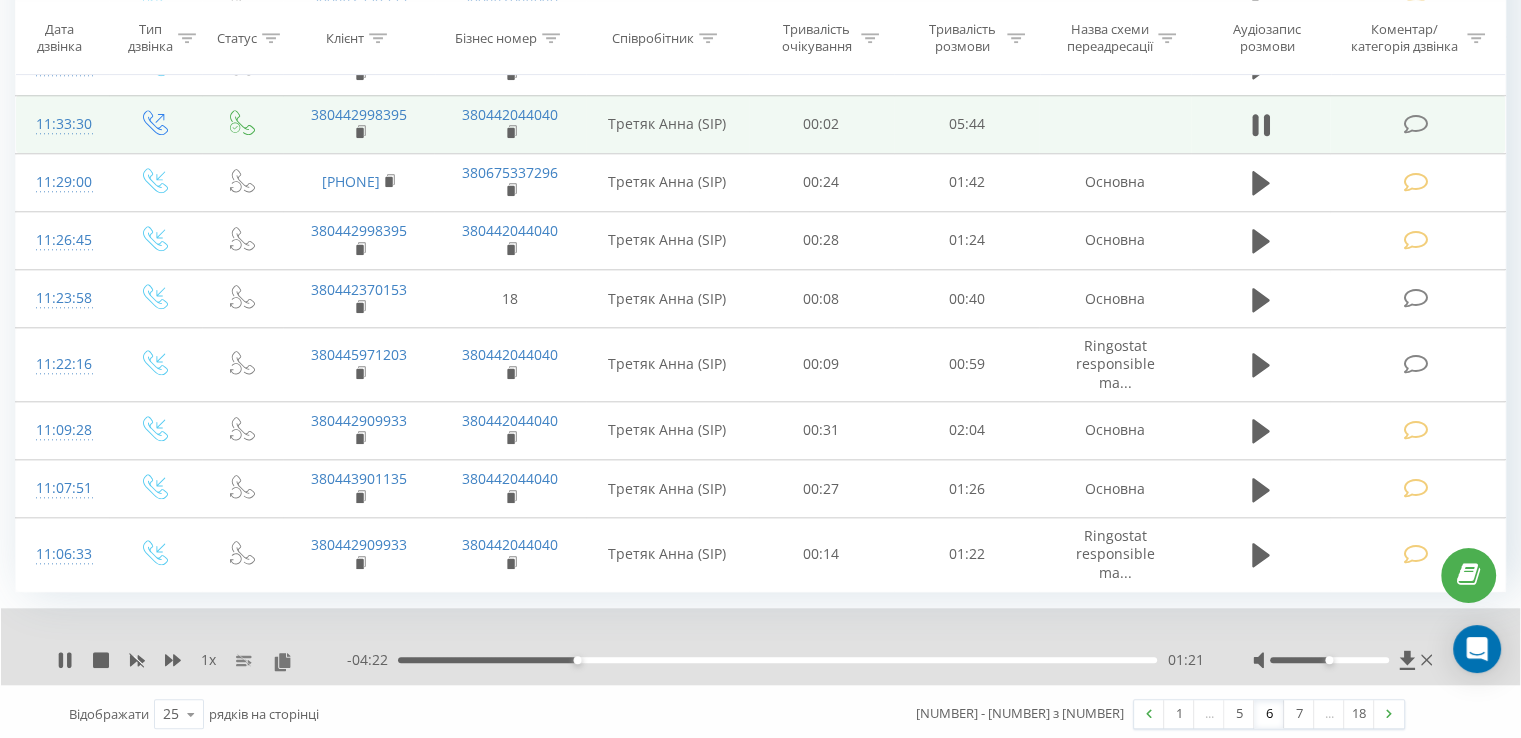 click on "- 04:22 01:21   01:21" at bounding box center [775, 660] 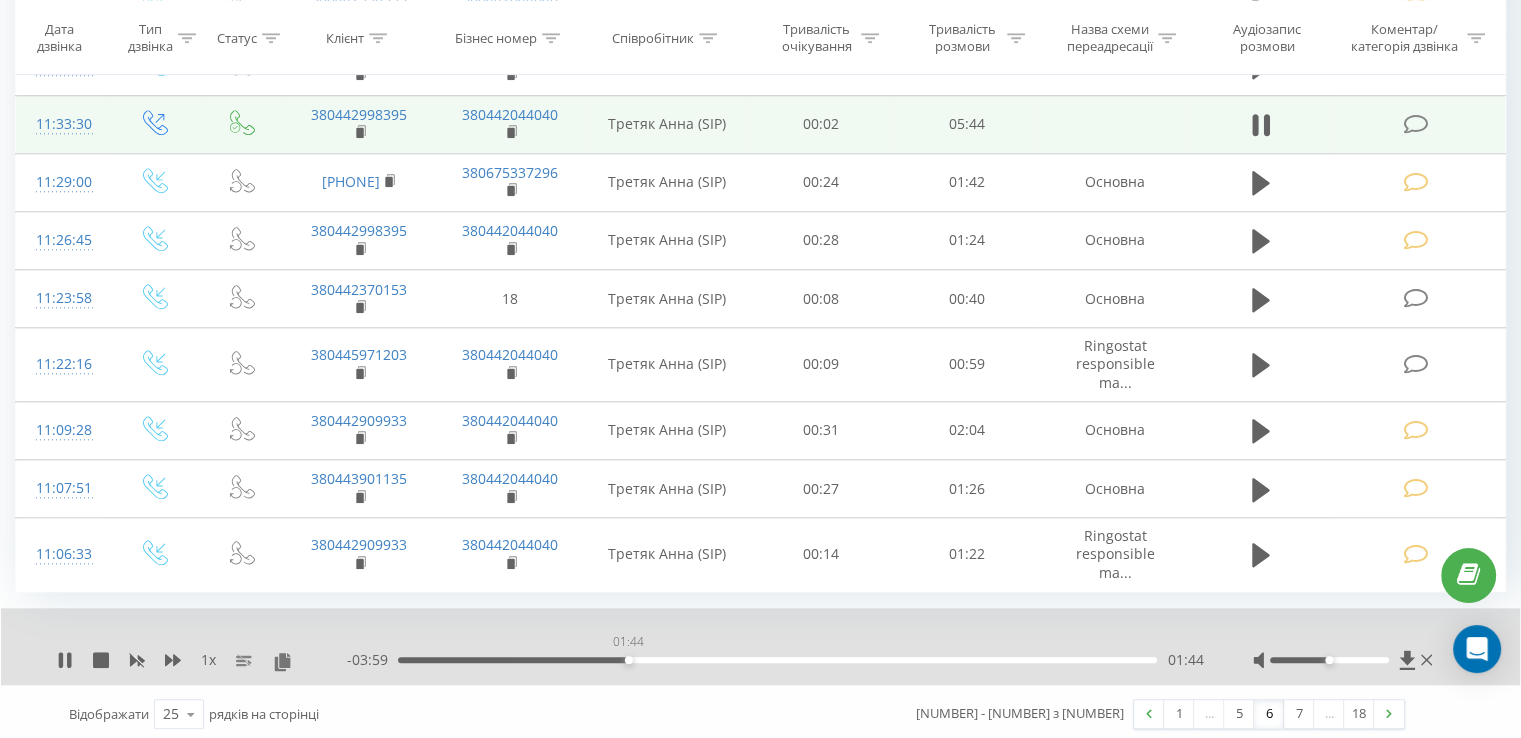 click on "01:44" at bounding box center [777, 660] 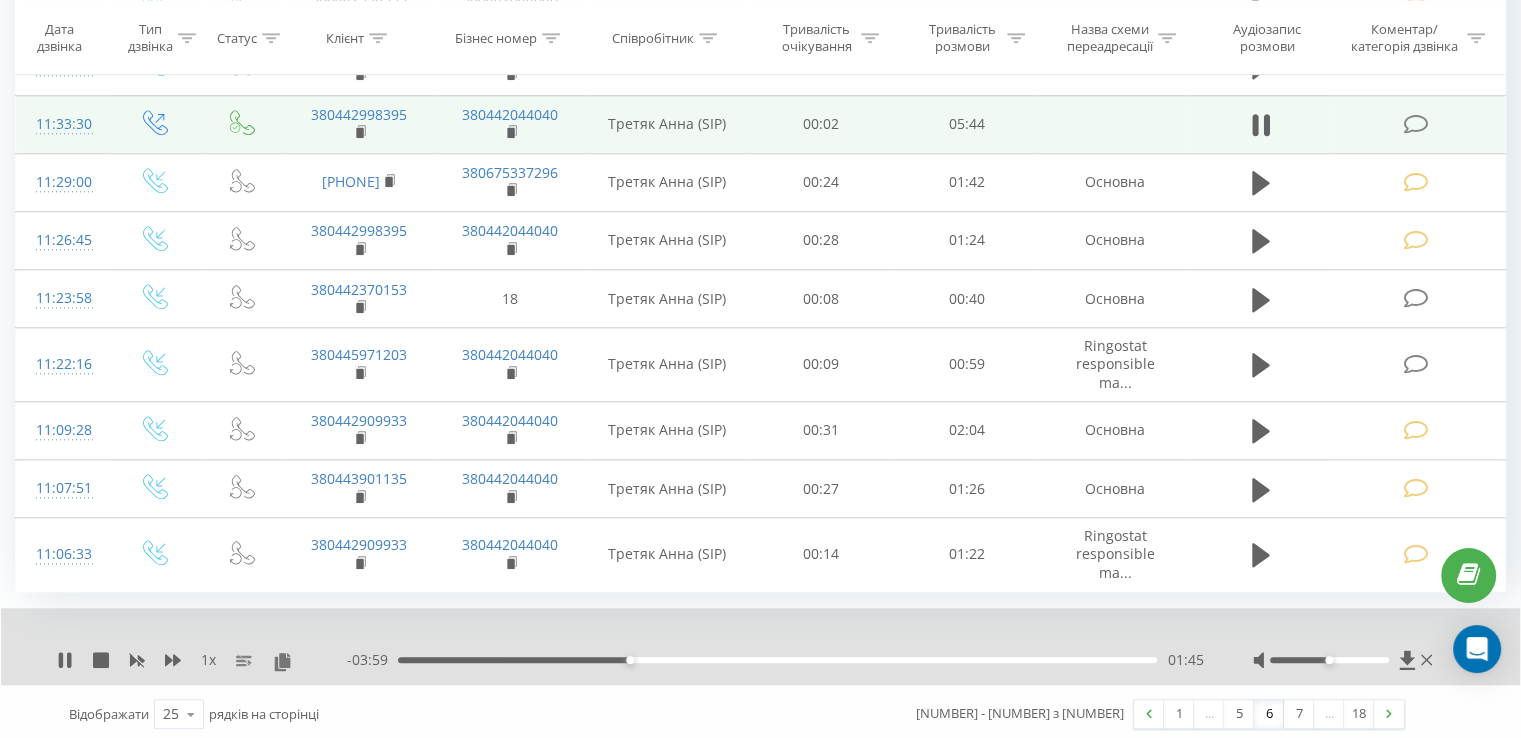 click on "01:45" at bounding box center [777, 660] 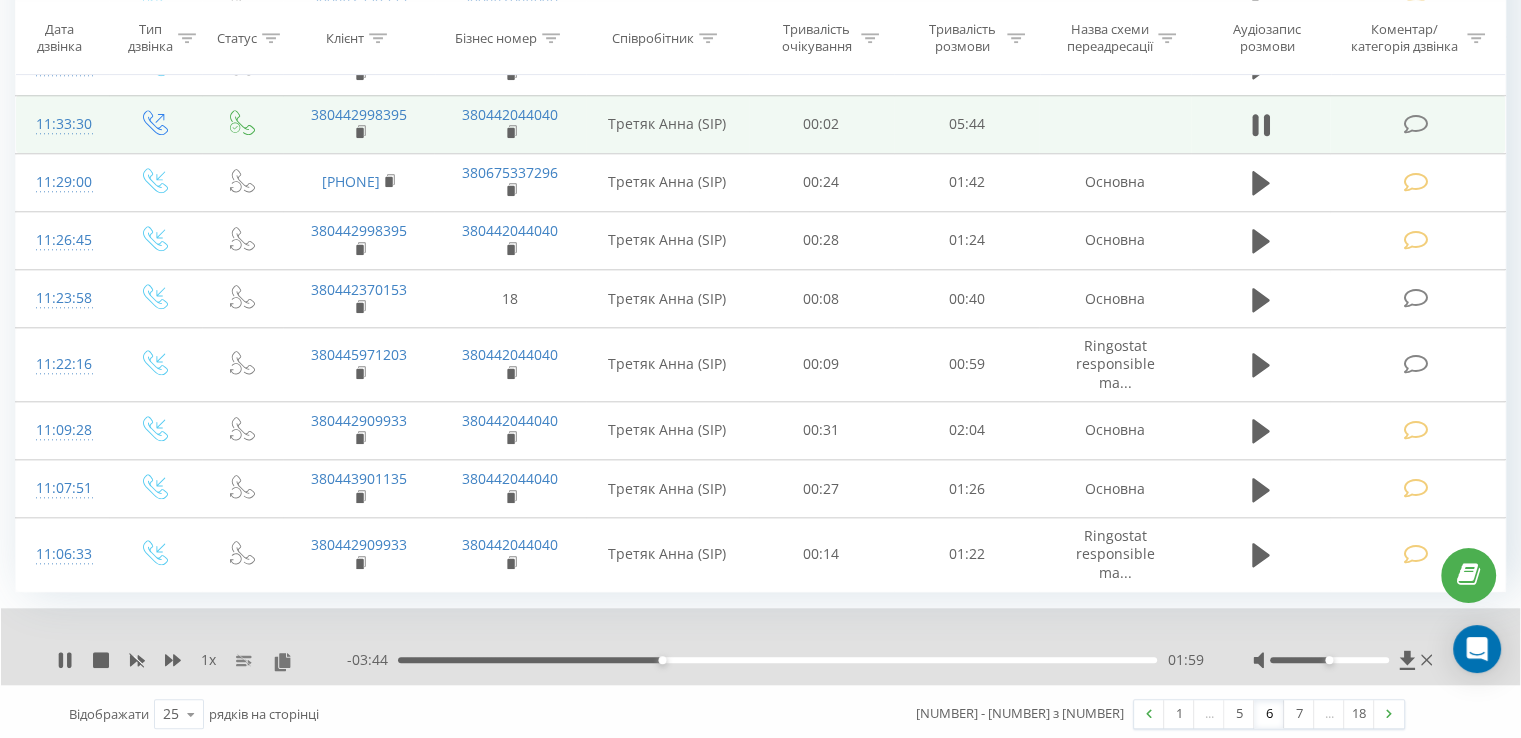 click on "1 x" at bounding box center [202, 660] 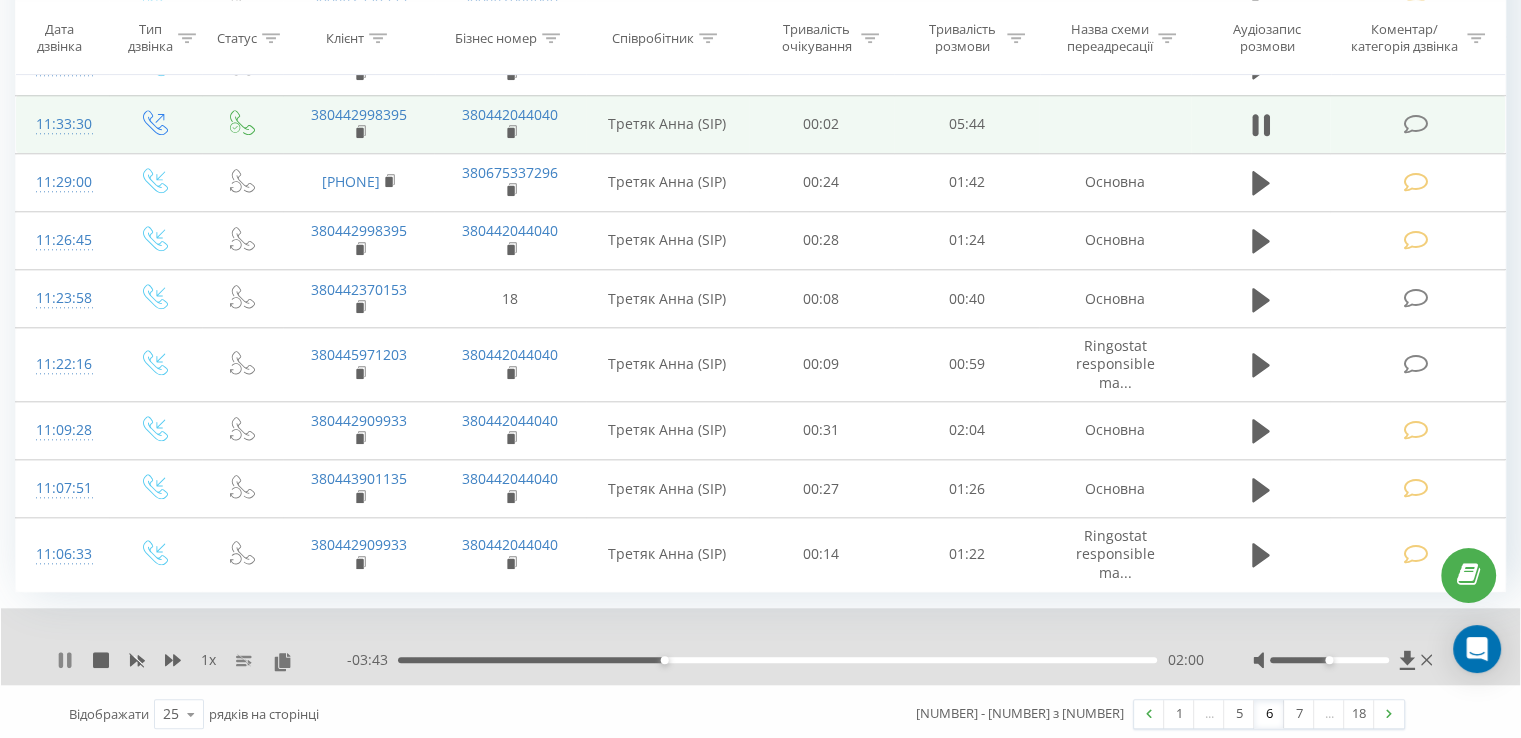 click 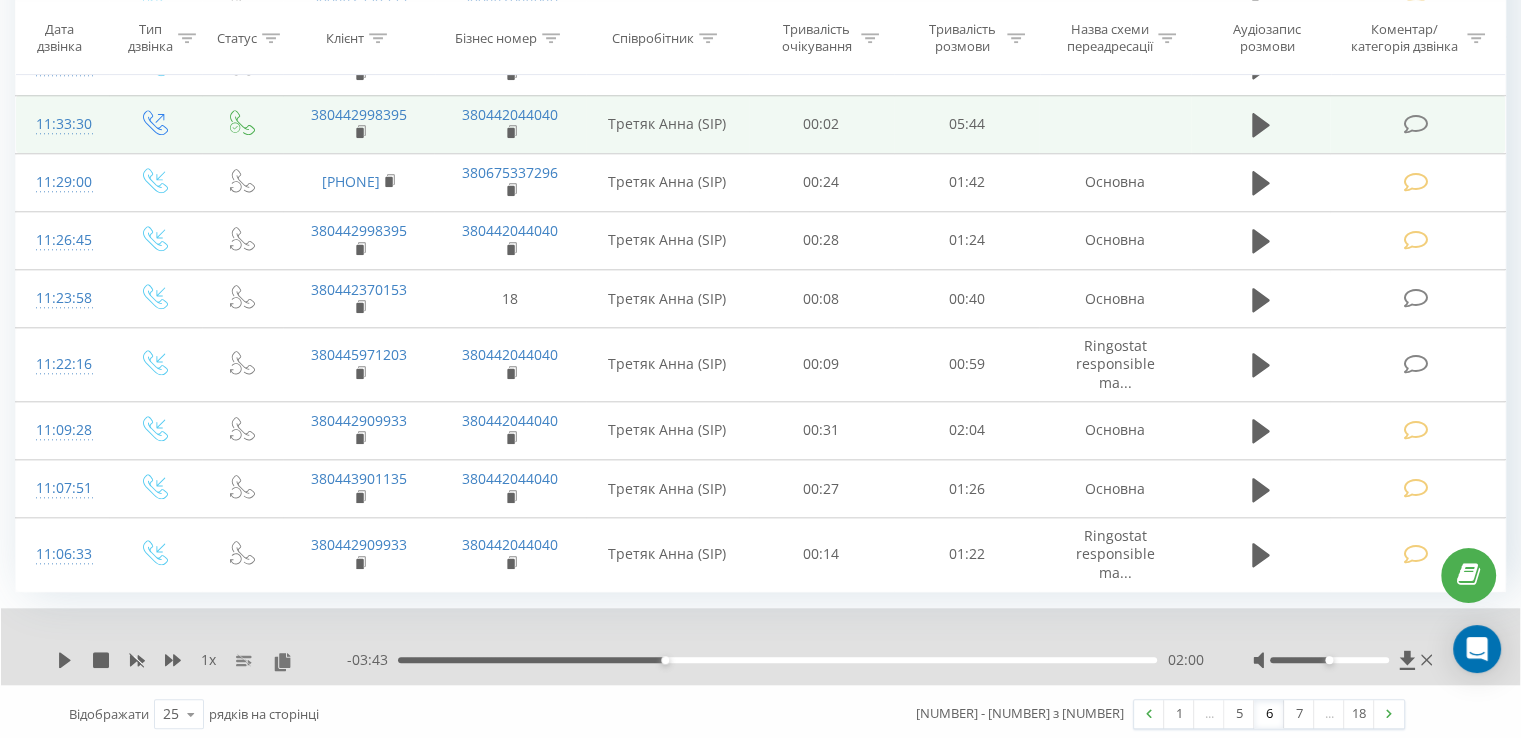 click on "7" at bounding box center (1299, 714) 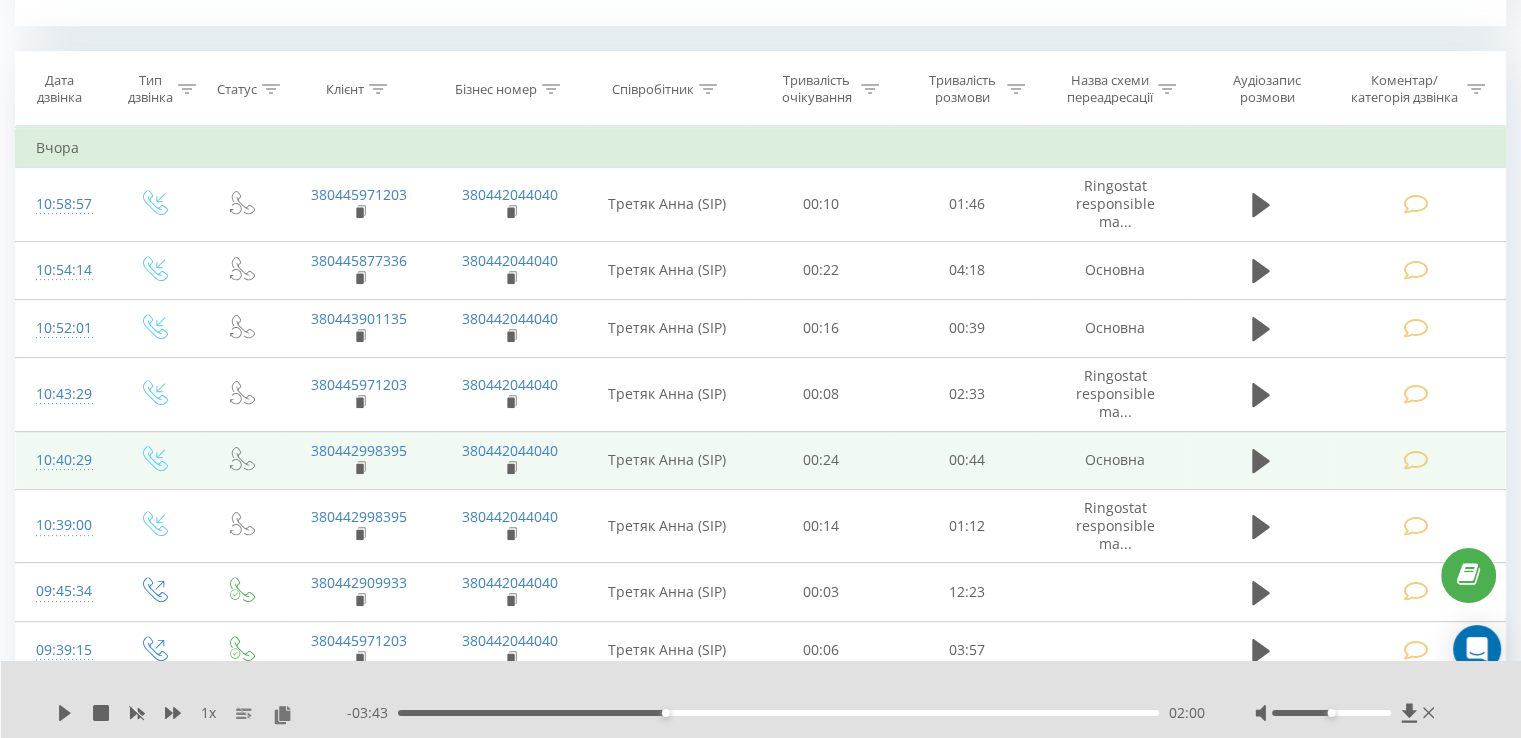 scroll, scrollTop: 912, scrollLeft: 0, axis: vertical 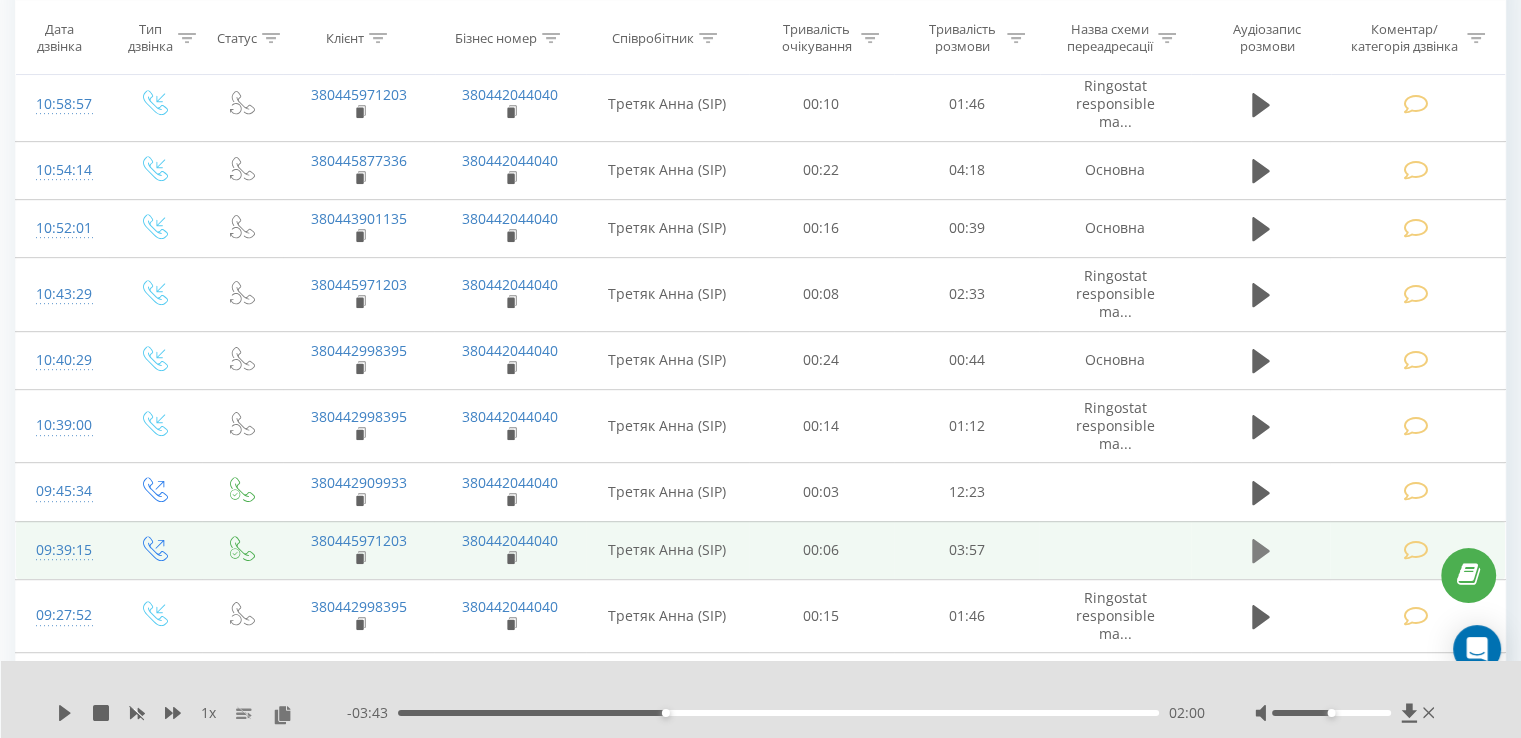 click 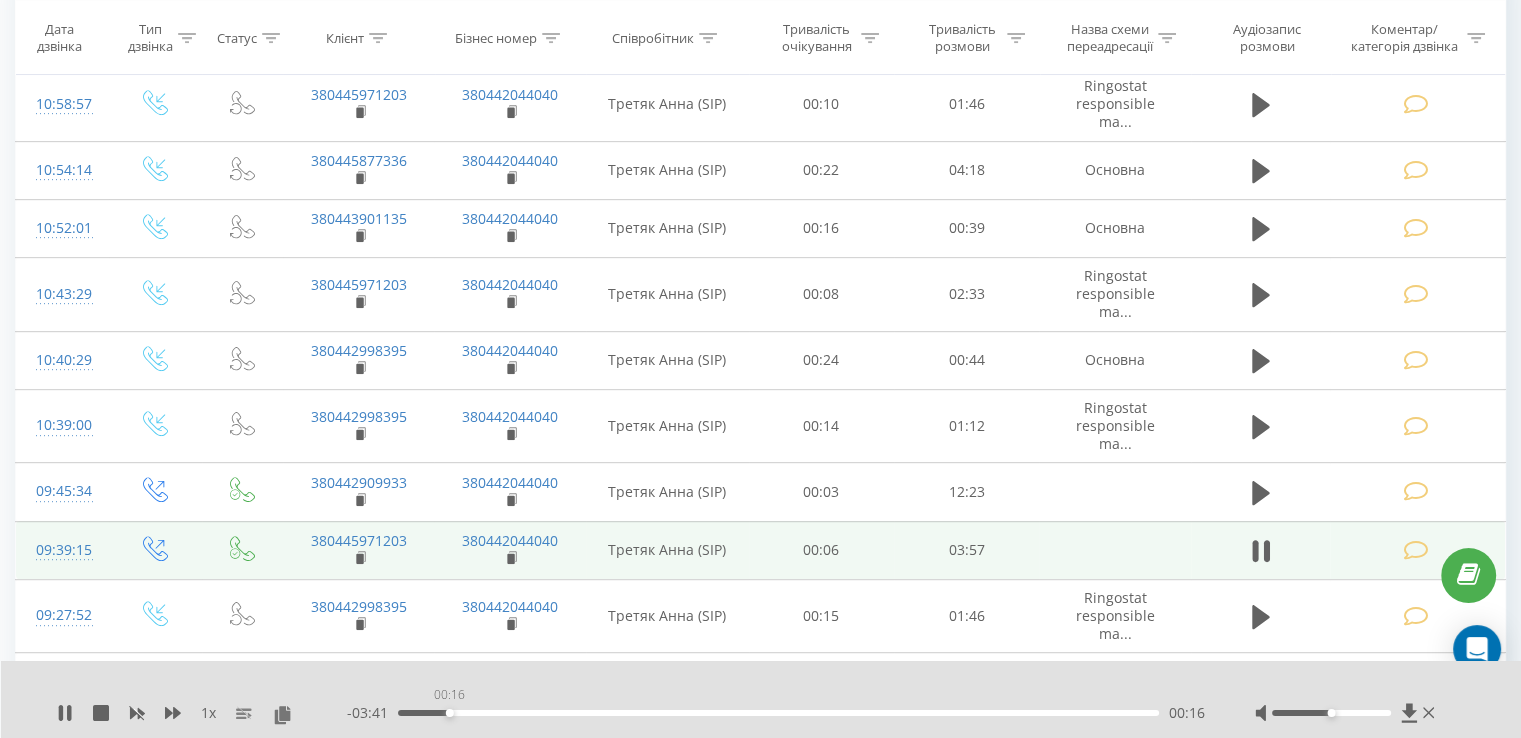 click on "00:16" at bounding box center (778, 713) 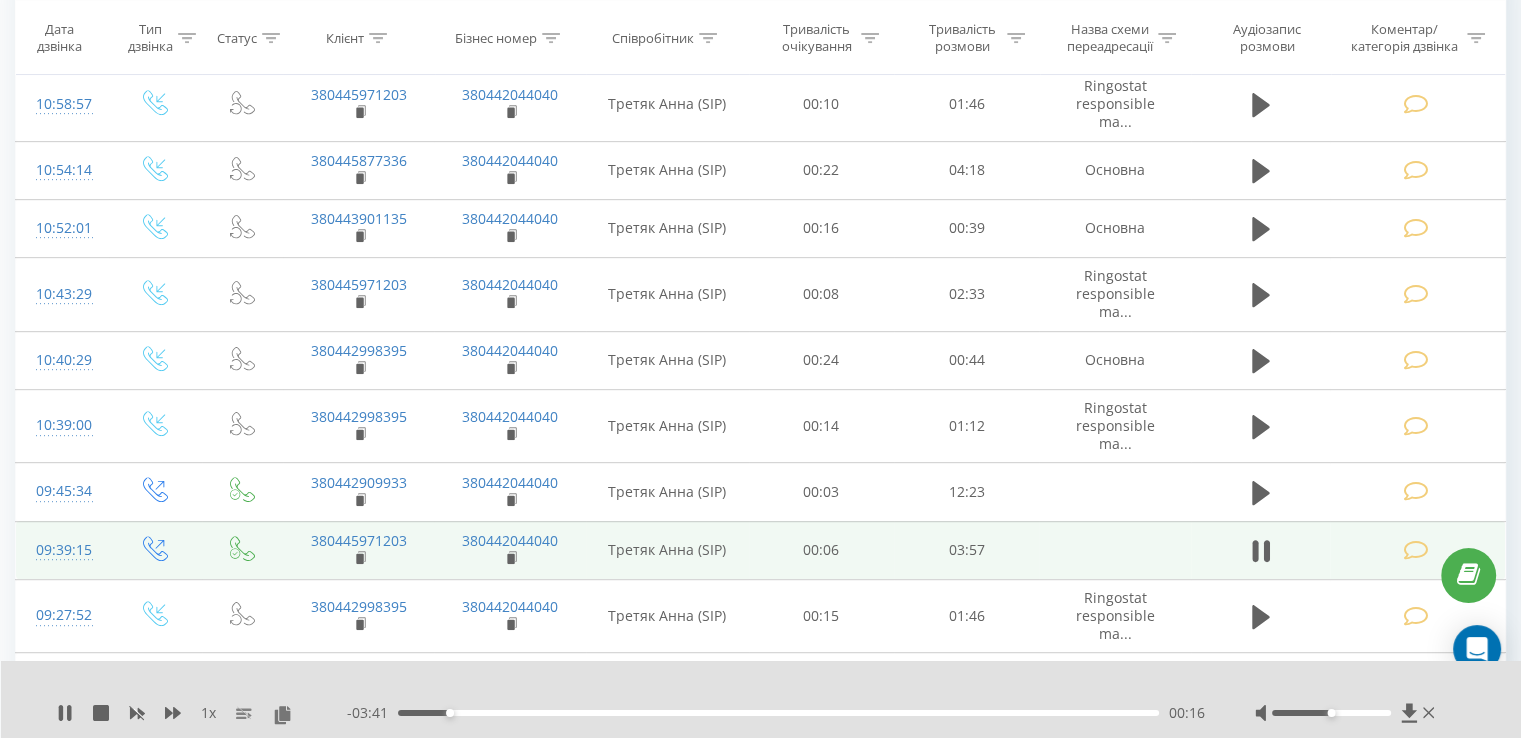 click on "00:16" at bounding box center [778, 713] 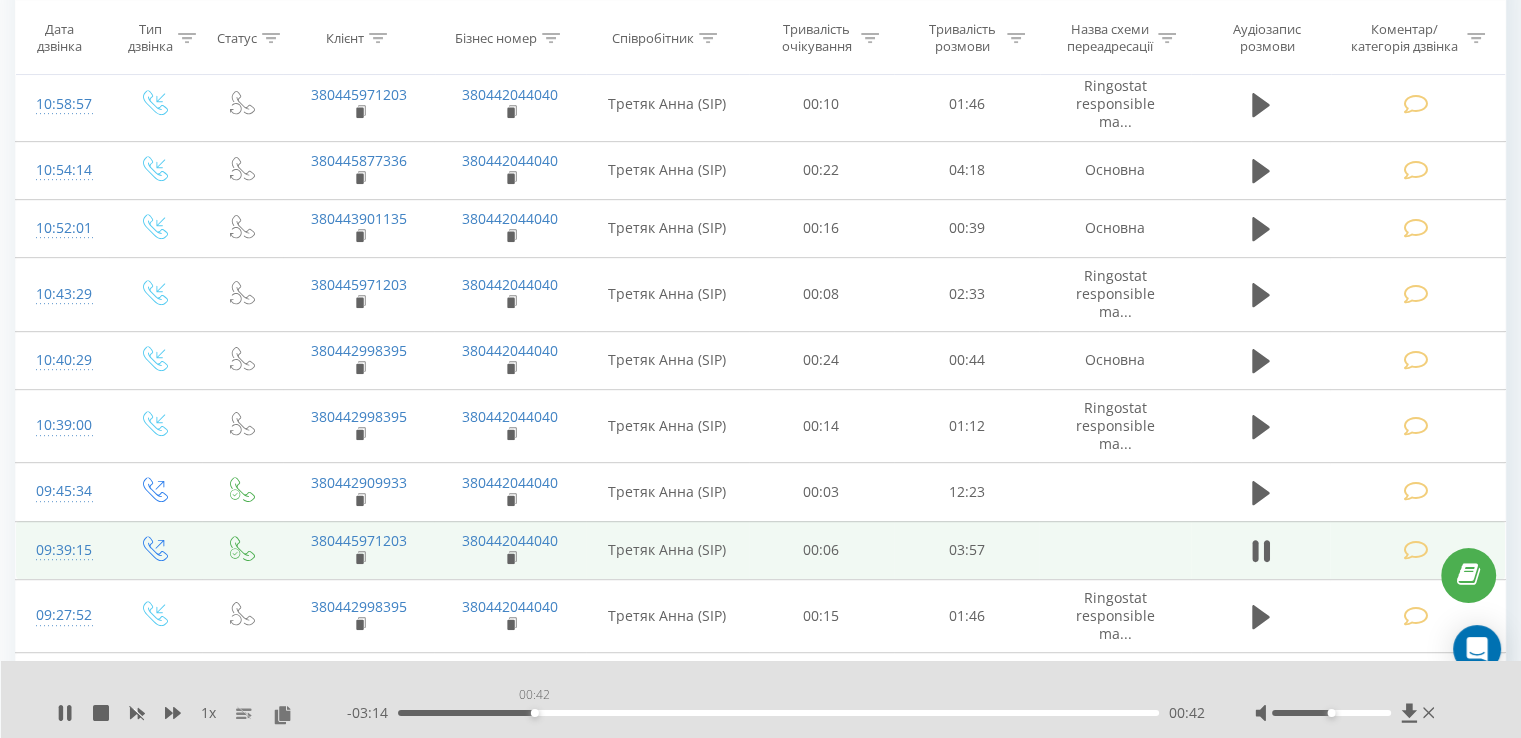 click on "00:42" at bounding box center [778, 713] 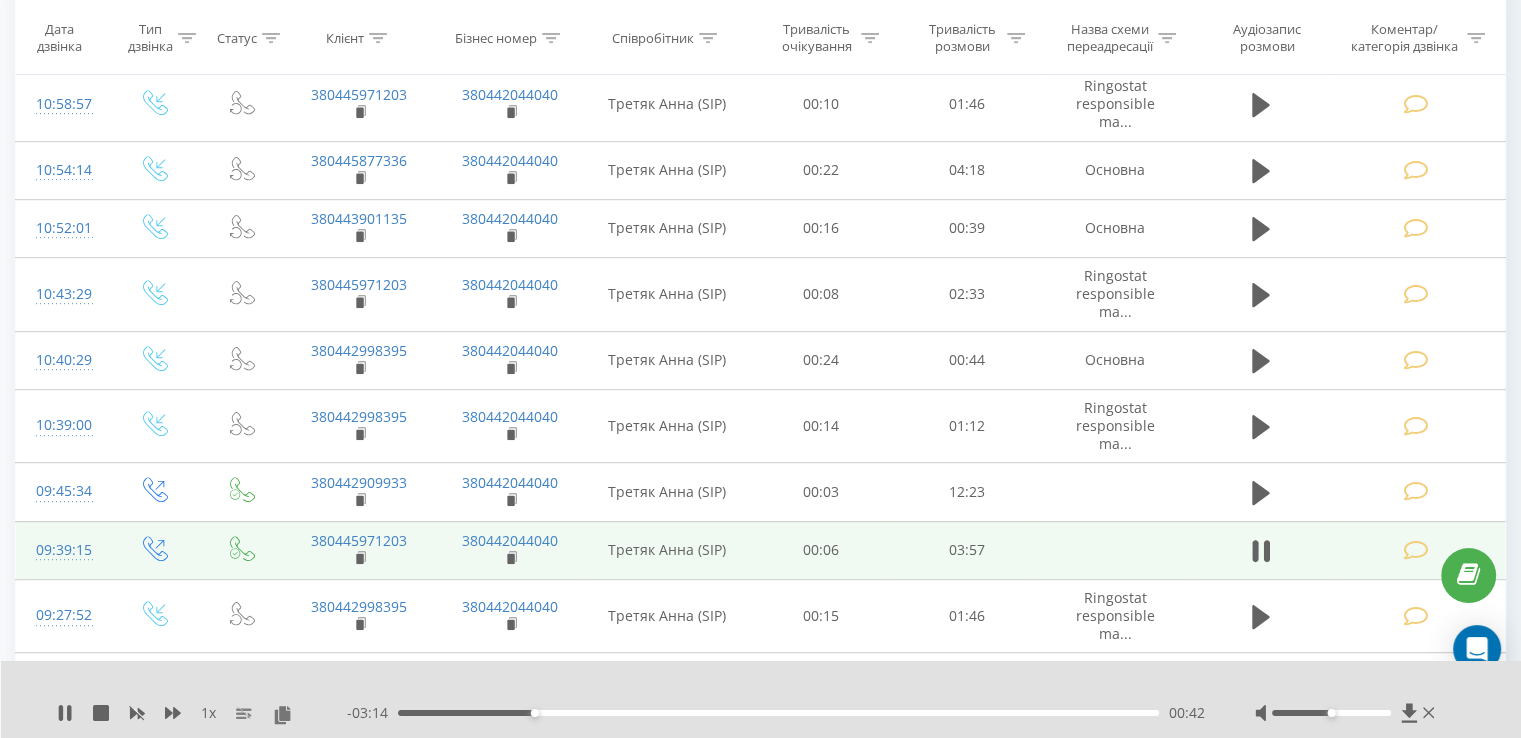 click on "00:42" at bounding box center (778, 713) 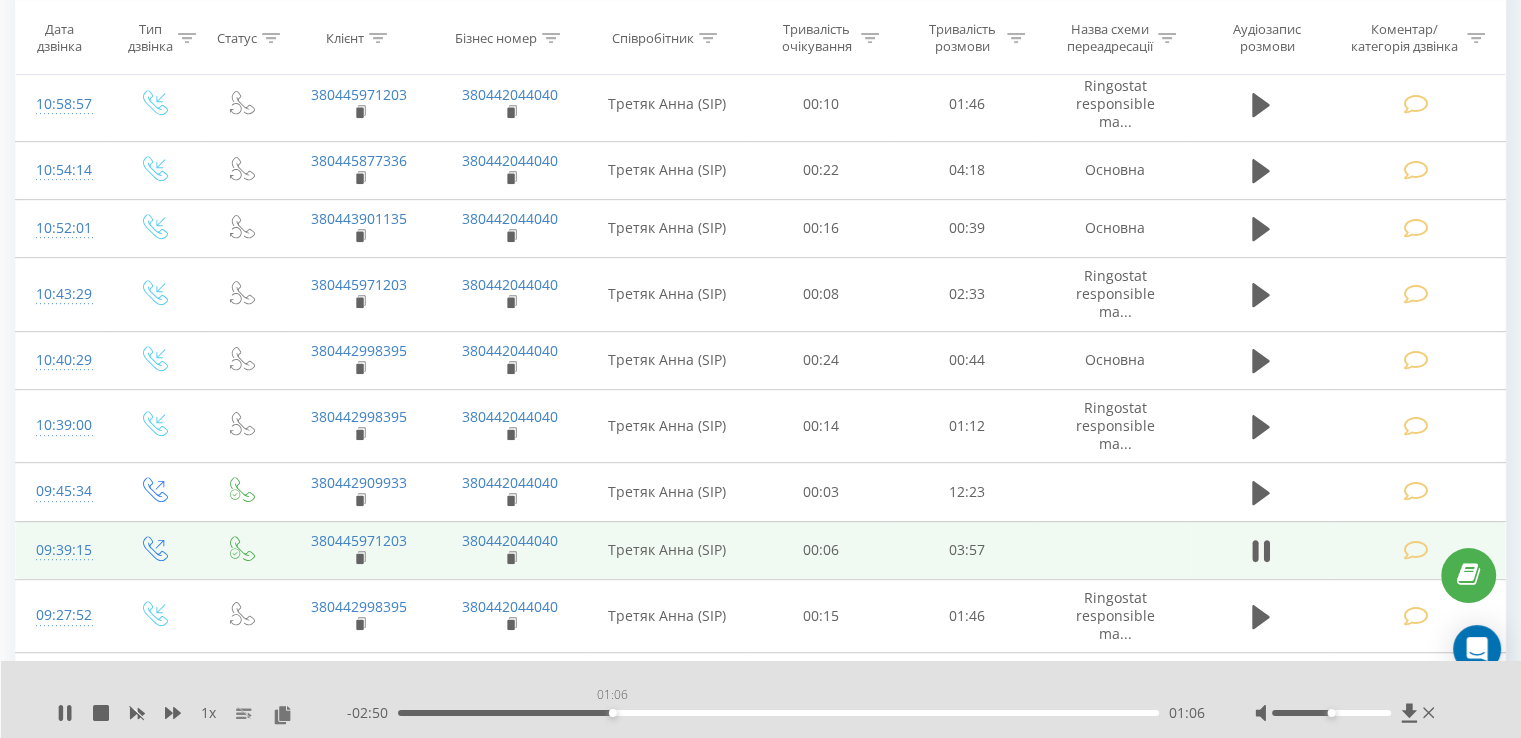 click on "01:06" at bounding box center (778, 713) 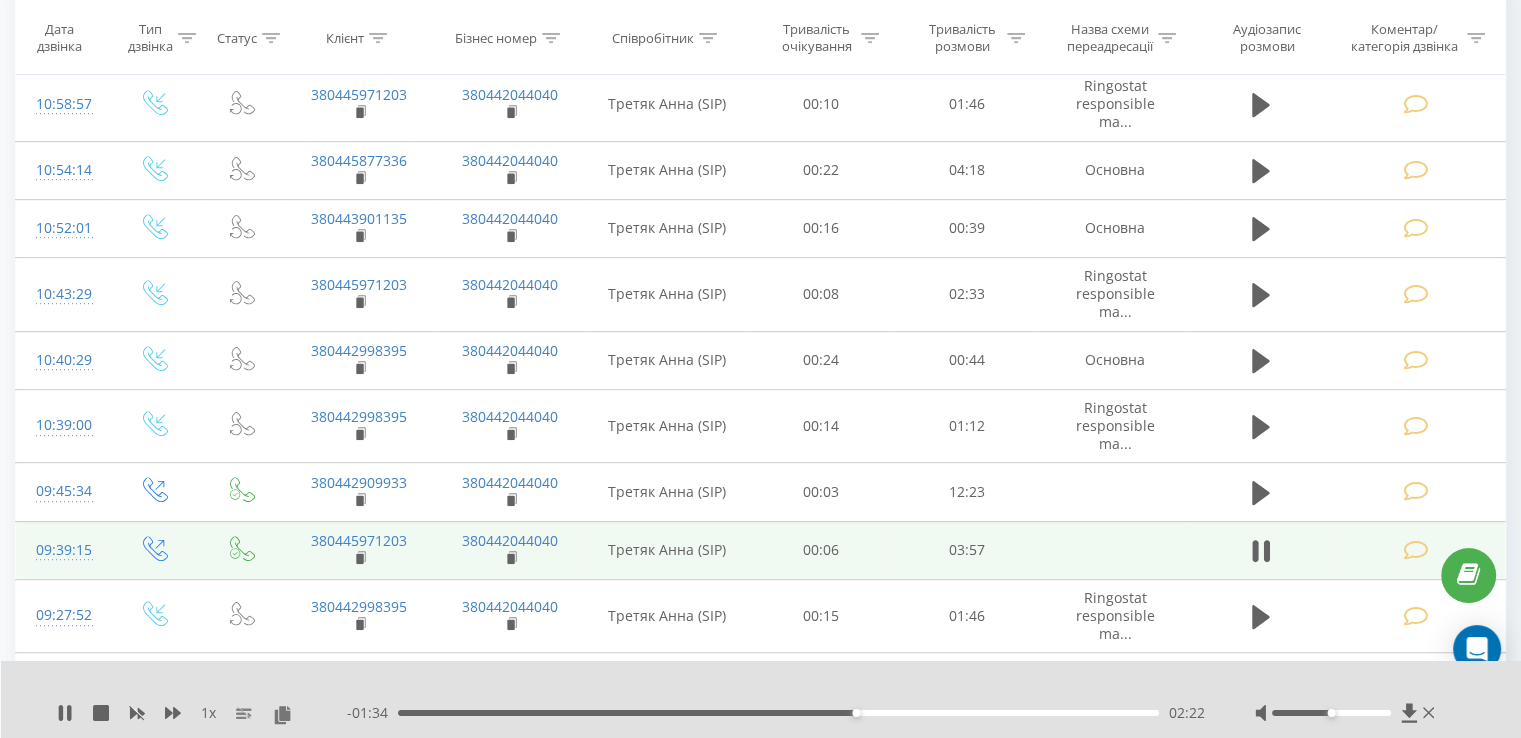 click on "- 01:34 02:22   02:22" at bounding box center [776, 713] 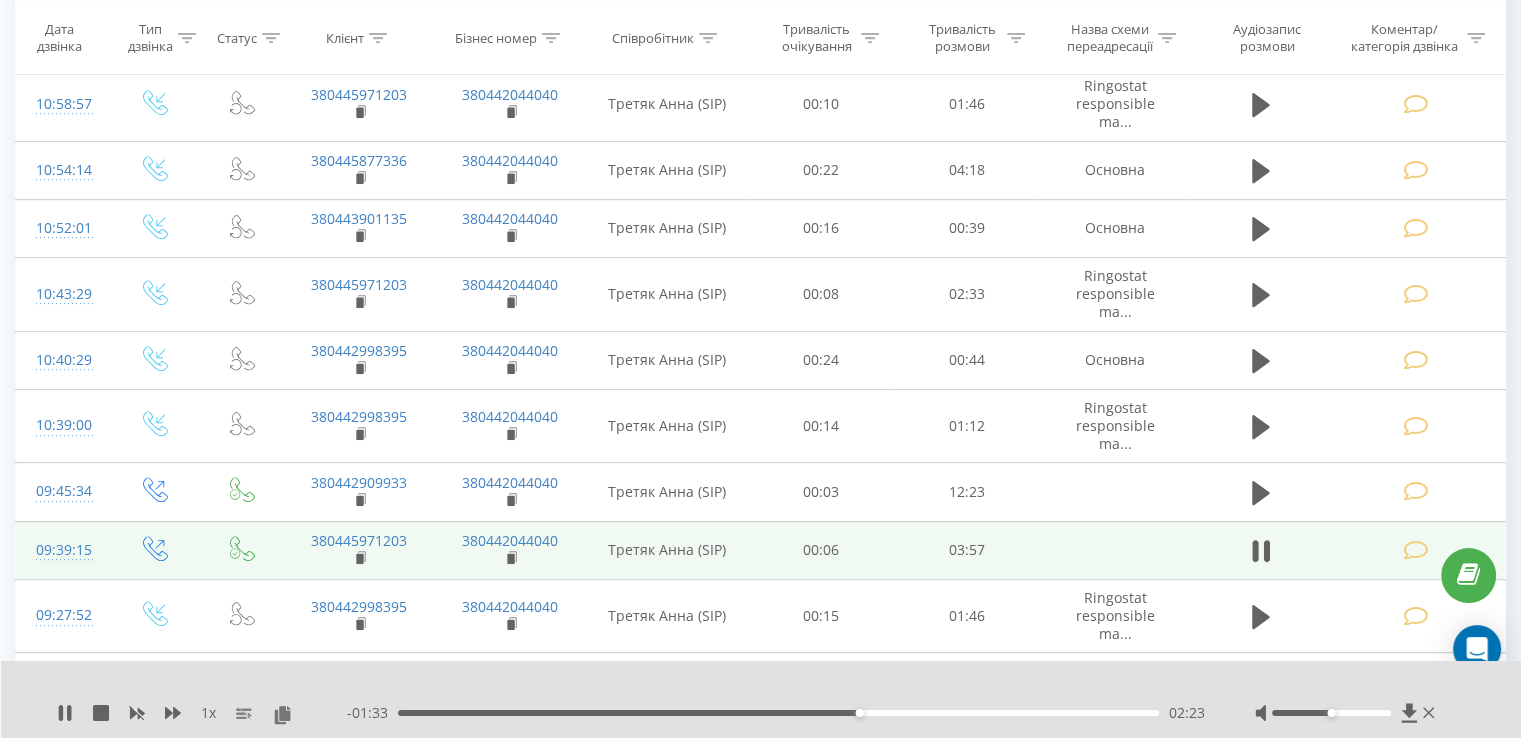 click on "- 01:33 02:23   02:23" at bounding box center (776, 713) 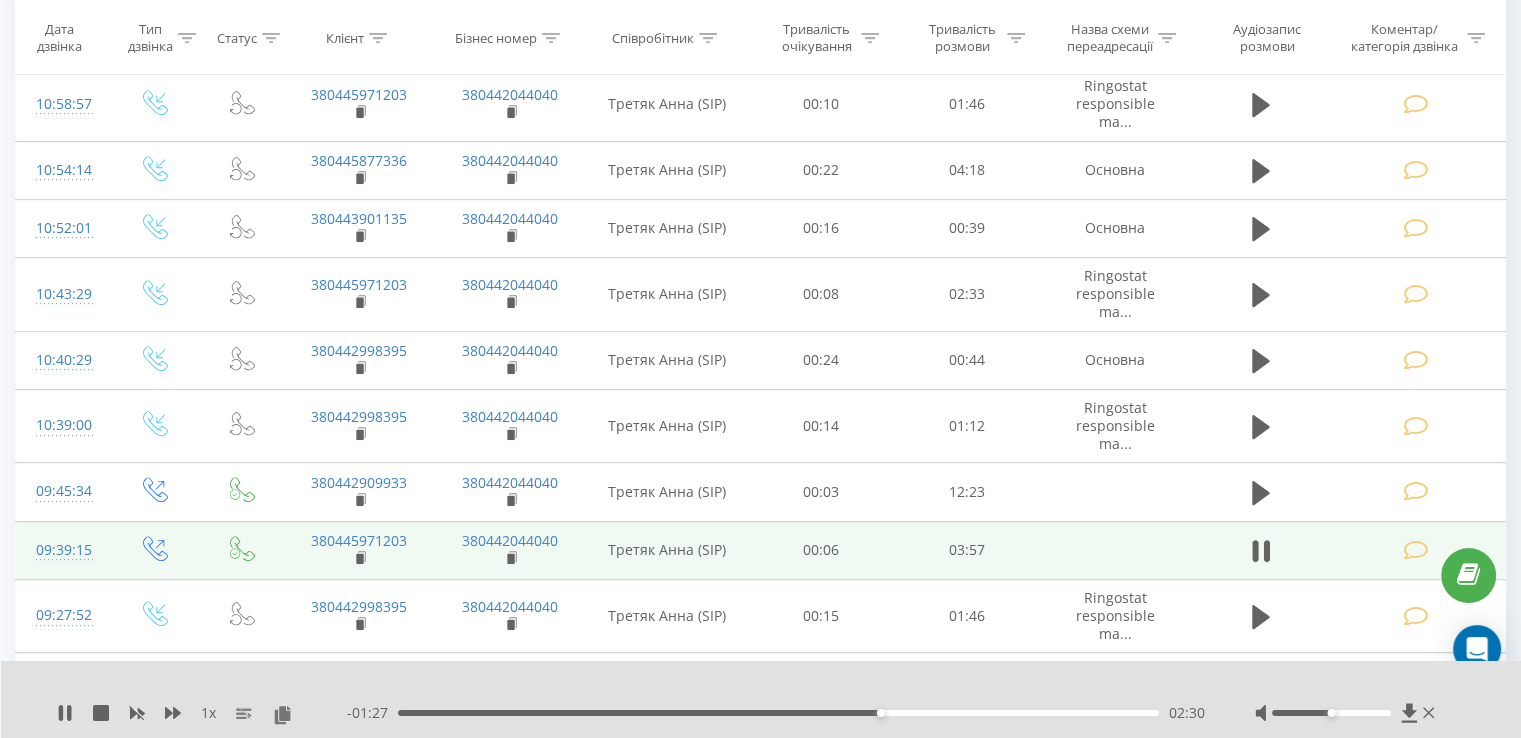 click on "02:30" at bounding box center (778, 713) 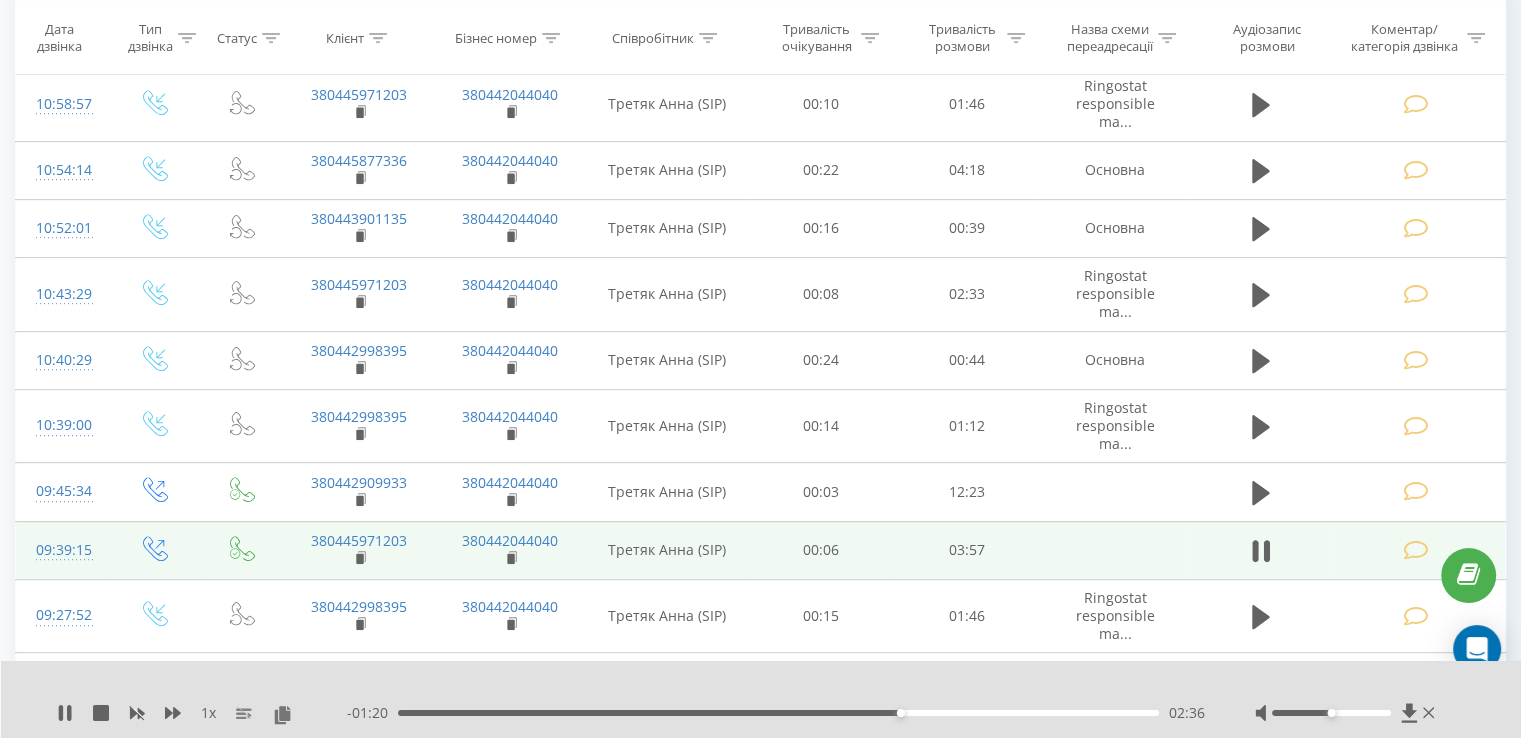 click on "02:36" at bounding box center [778, 713] 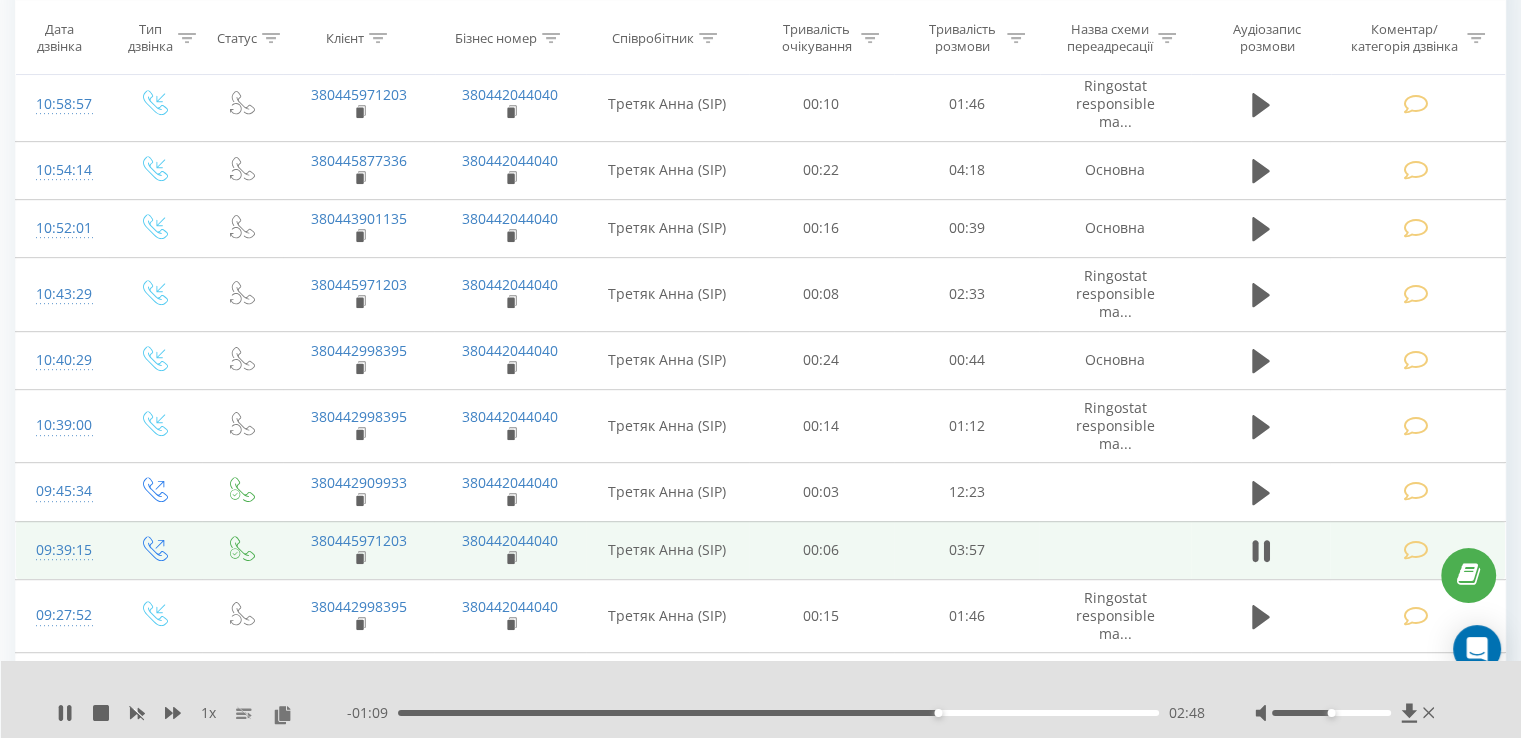 click on "02:48" at bounding box center (778, 713) 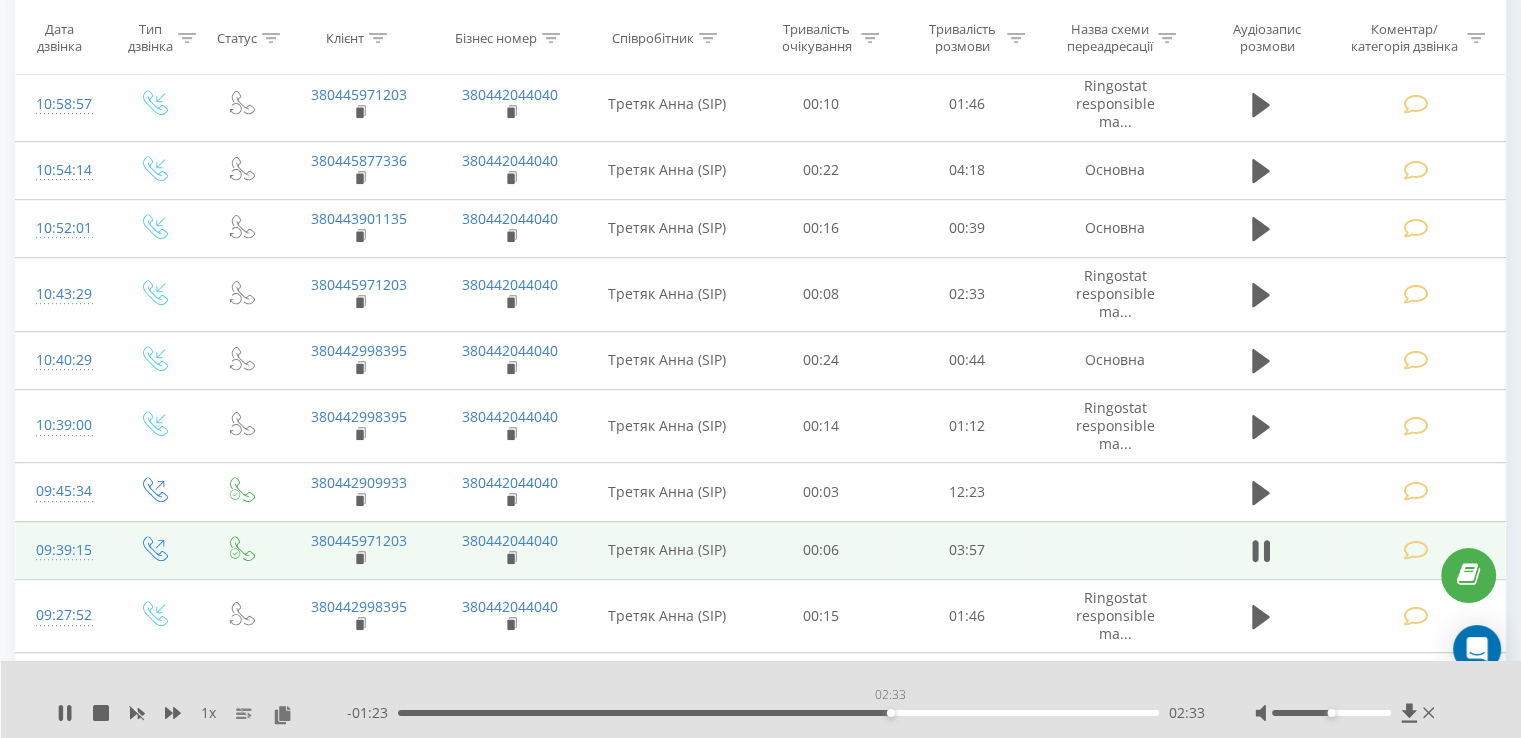 click on "02:33" at bounding box center [778, 713] 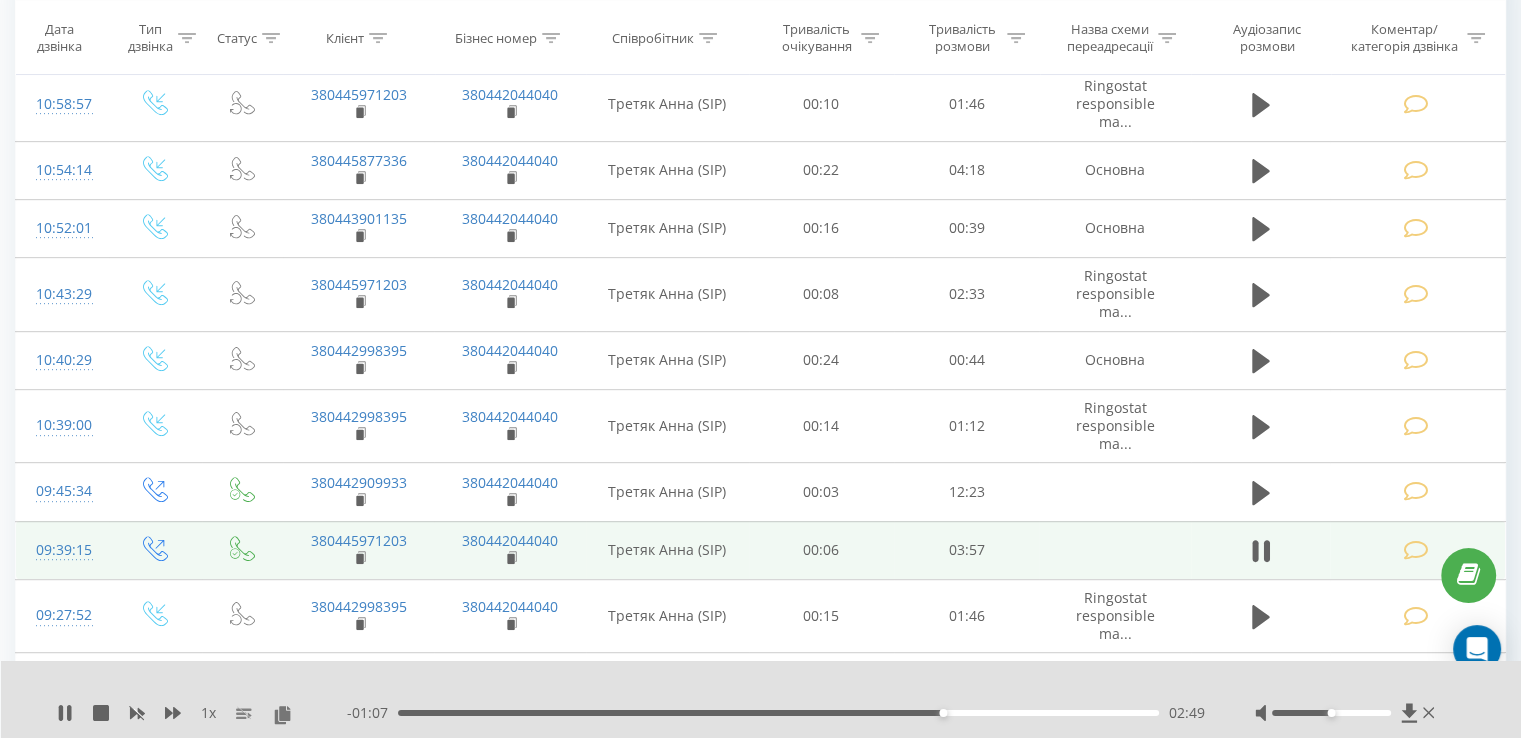 click on "02:49" at bounding box center [778, 713] 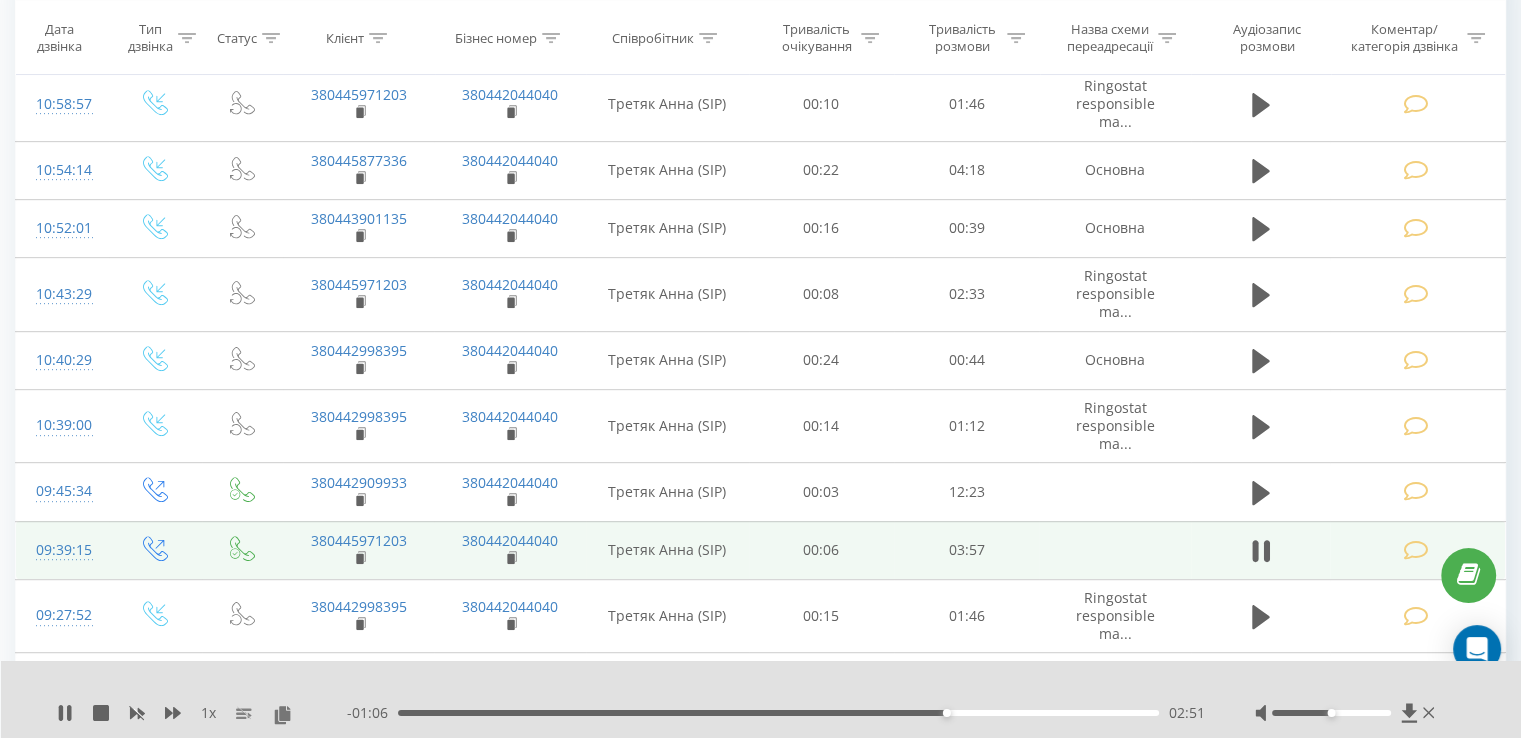 click on "02:51" at bounding box center [947, 713] 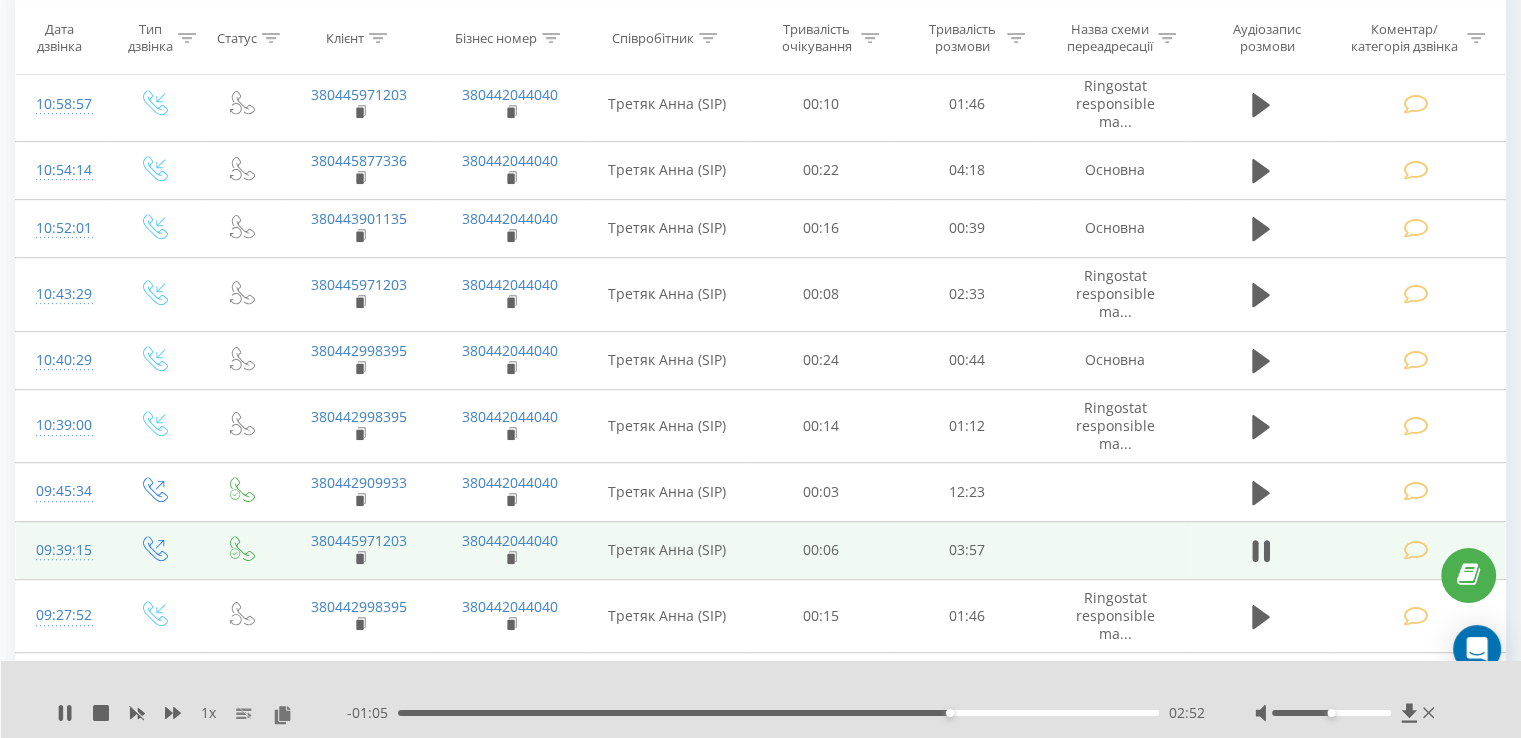 click on "02:52" at bounding box center [778, 713] 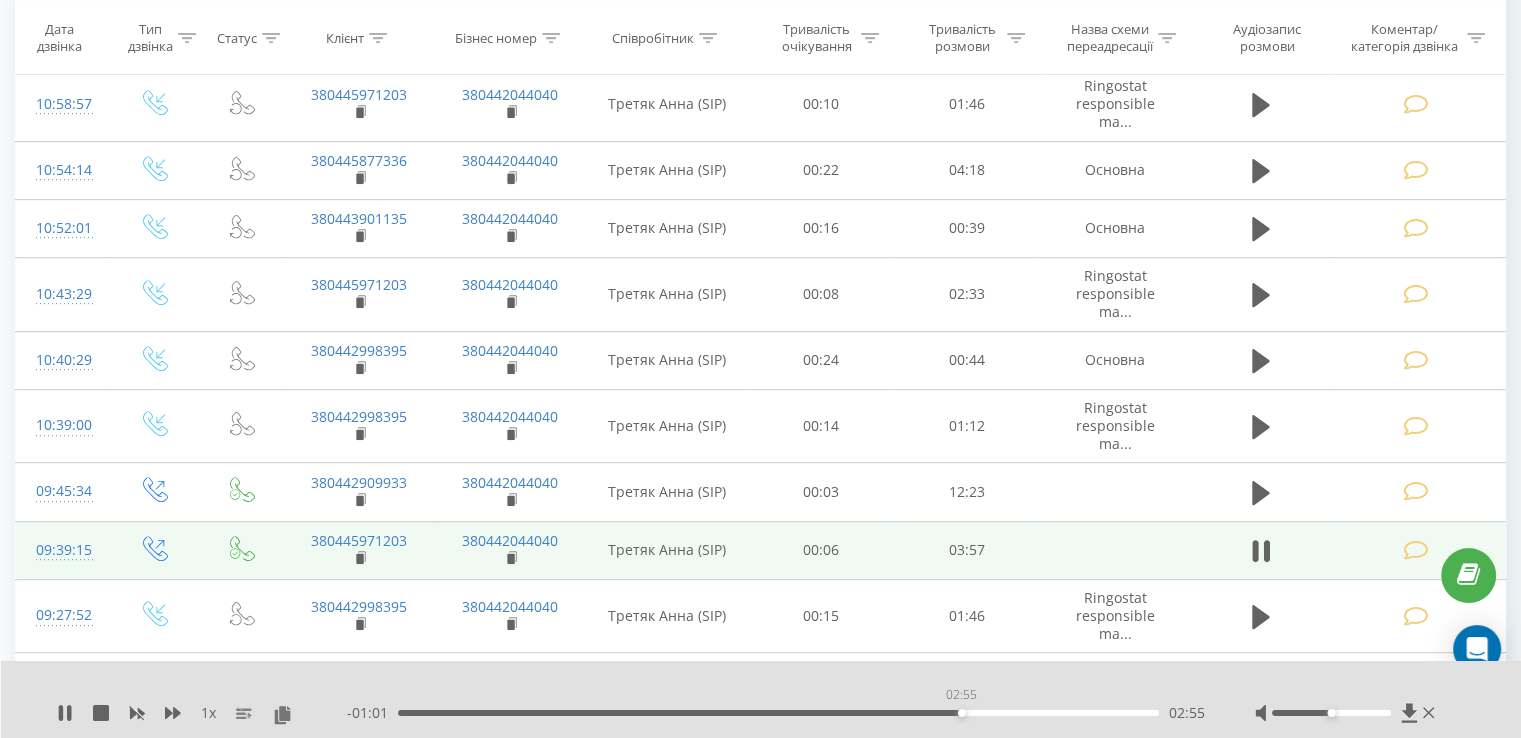 click on "02:55" at bounding box center (778, 713) 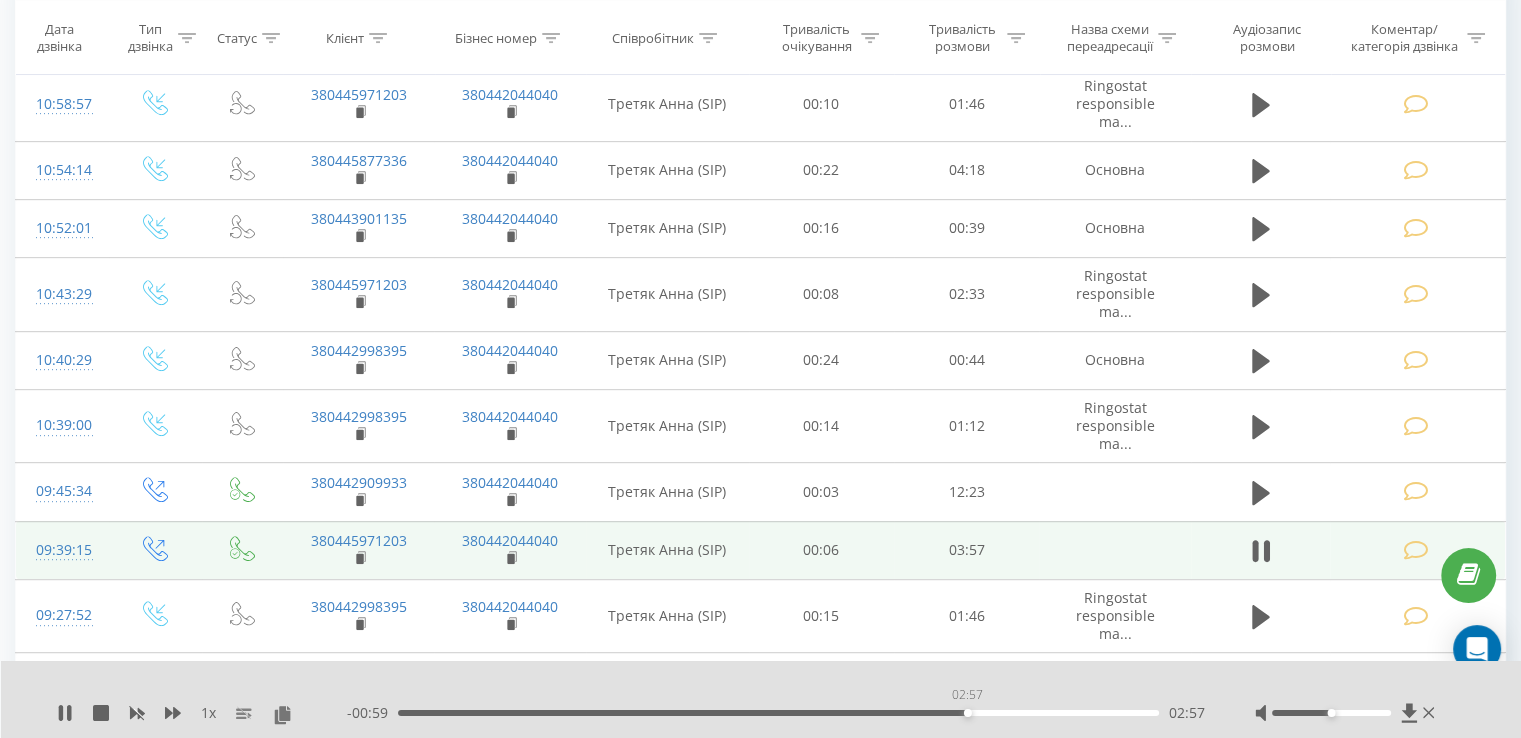 click on "02:57" at bounding box center (778, 713) 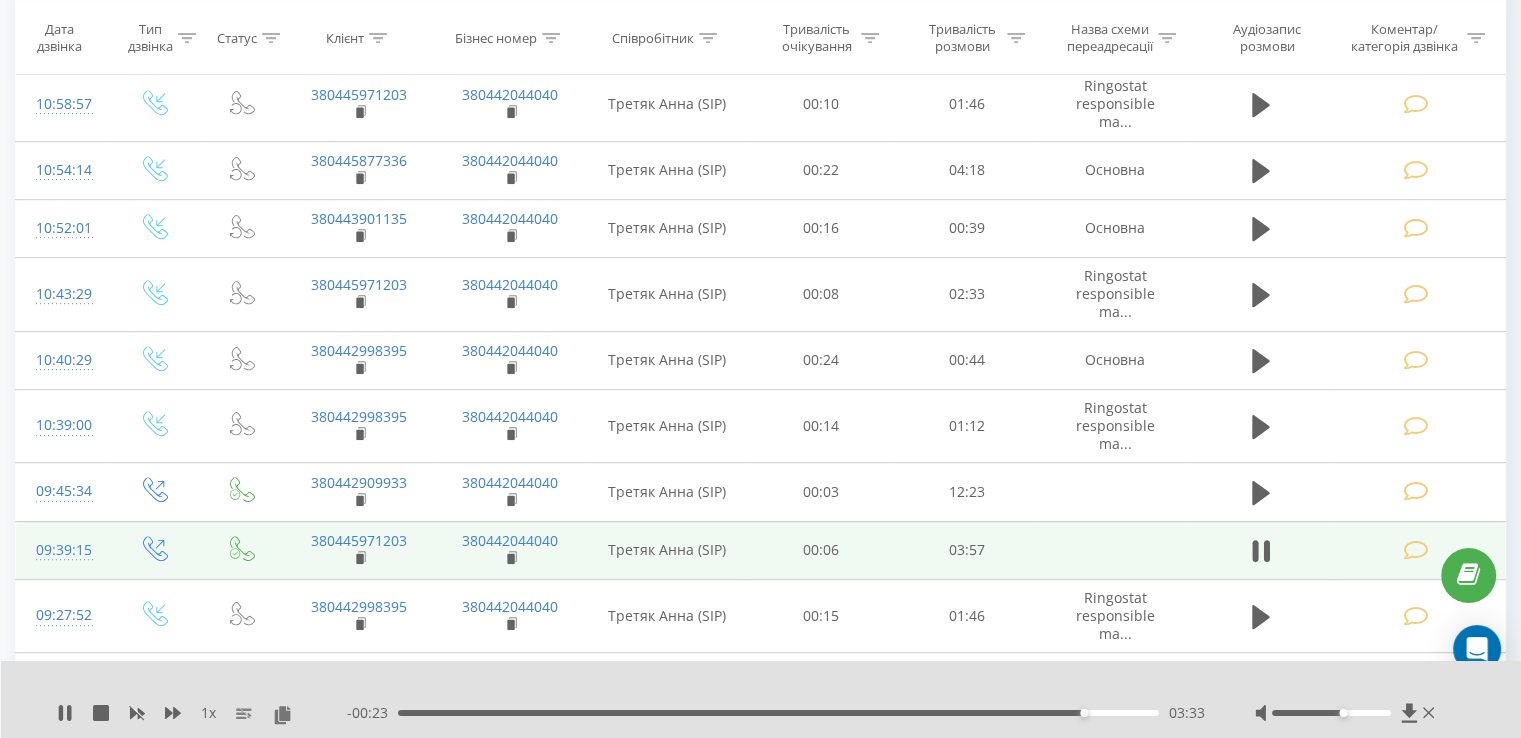 drag, startPoint x: 1326, startPoint y: 712, endPoint x: 1348, endPoint y: 712, distance: 22 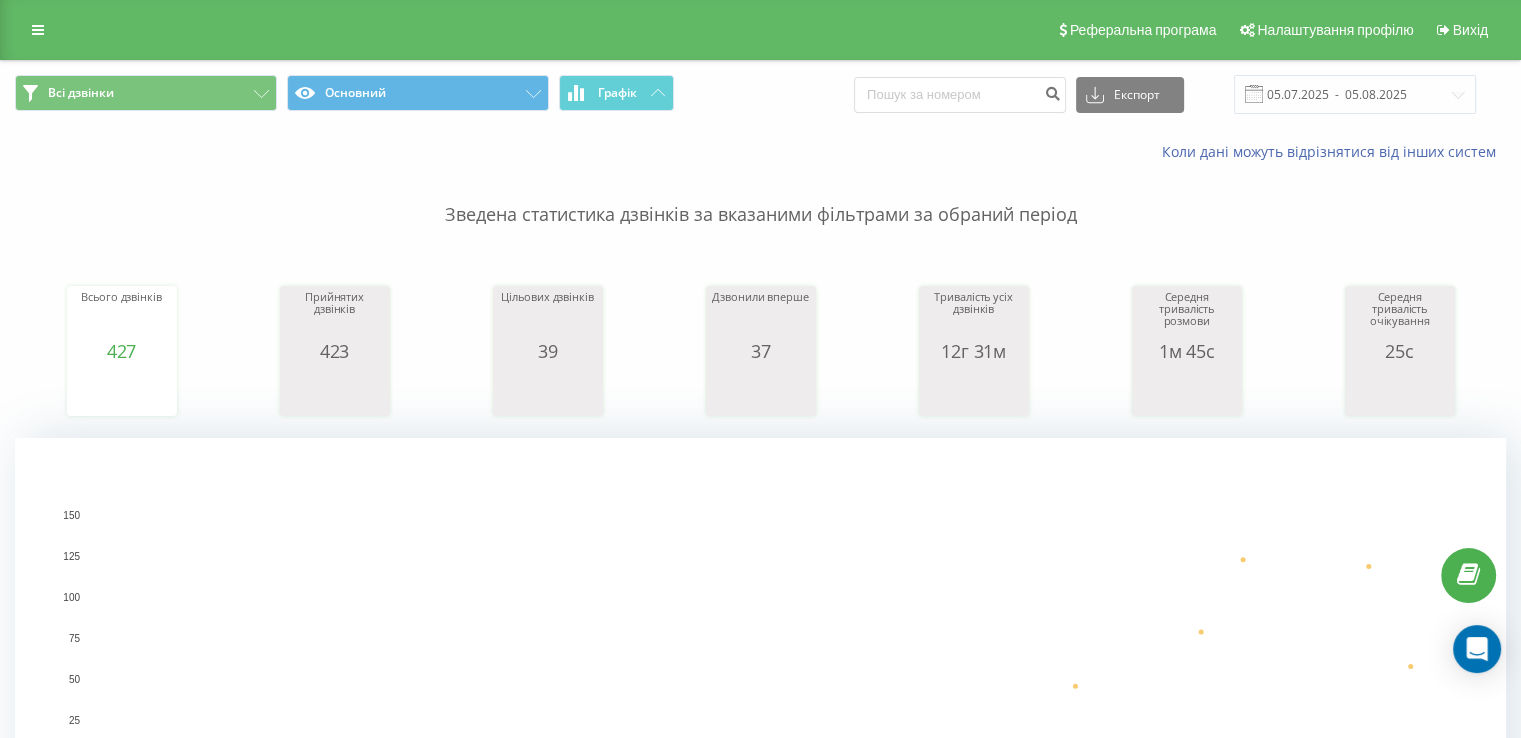 scroll, scrollTop: 100, scrollLeft: 0, axis: vertical 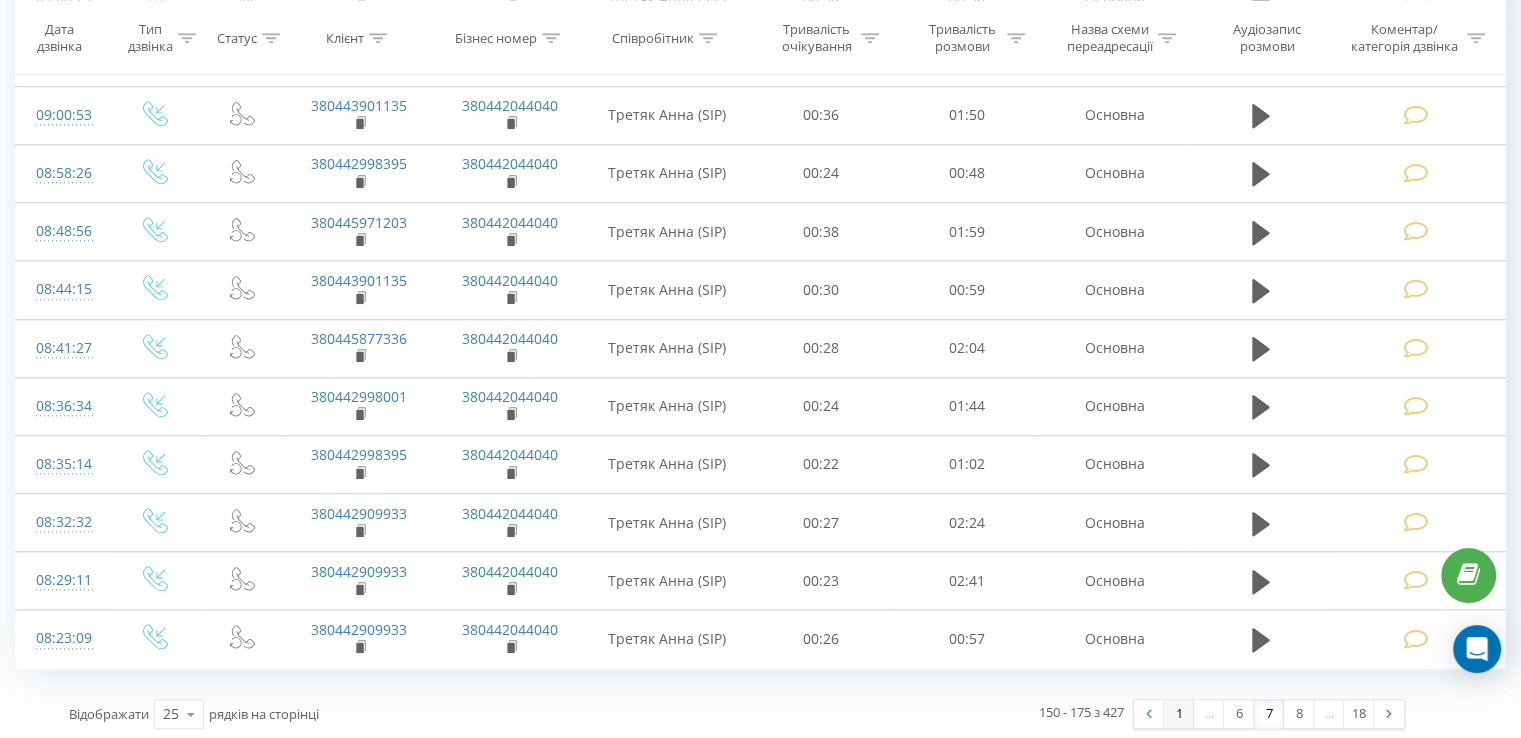 click on "1" at bounding box center [1179, 714] 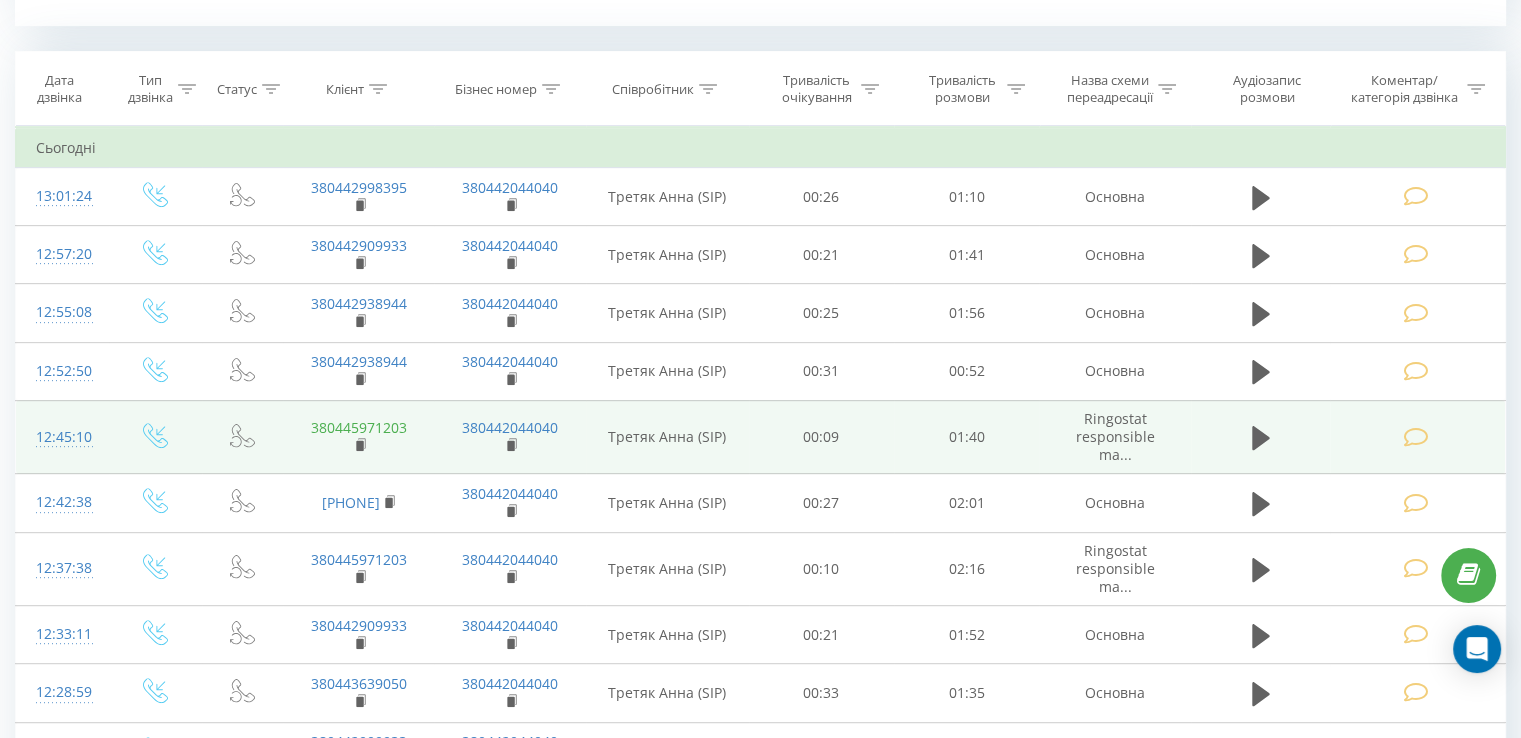 scroll, scrollTop: 512, scrollLeft: 0, axis: vertical 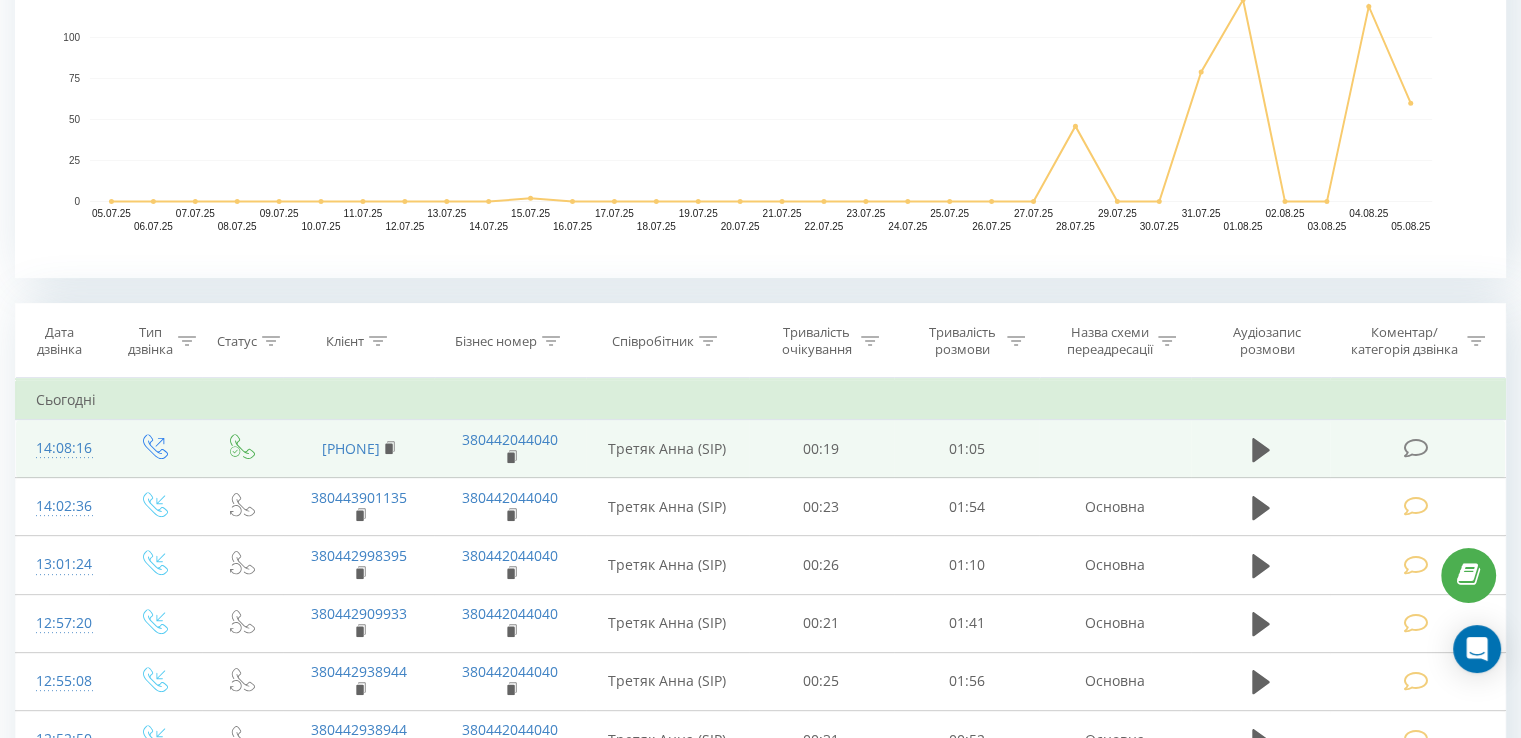 click at bounding box center (1415, 448) 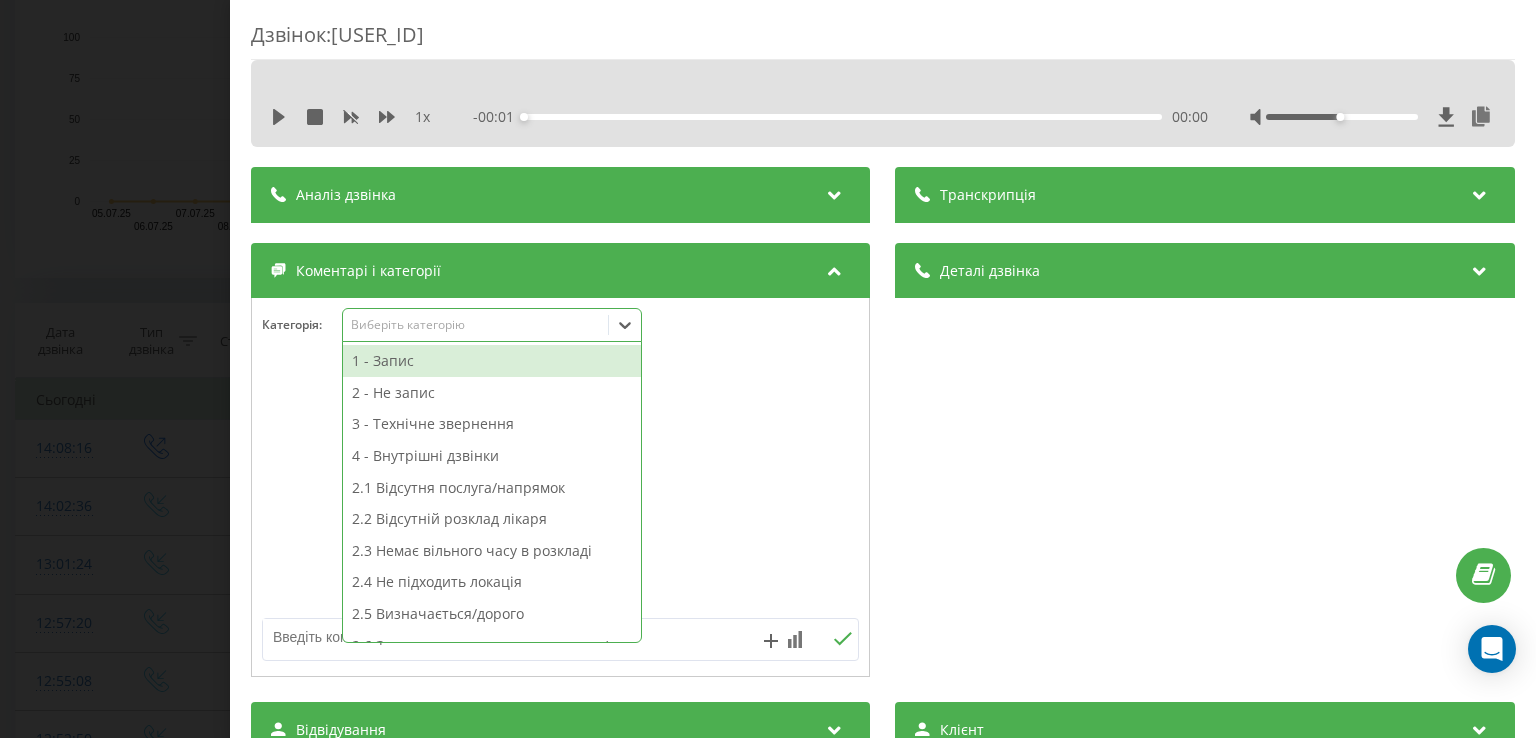 click on "Виберіть категорію" at bounding box center (475, 325) 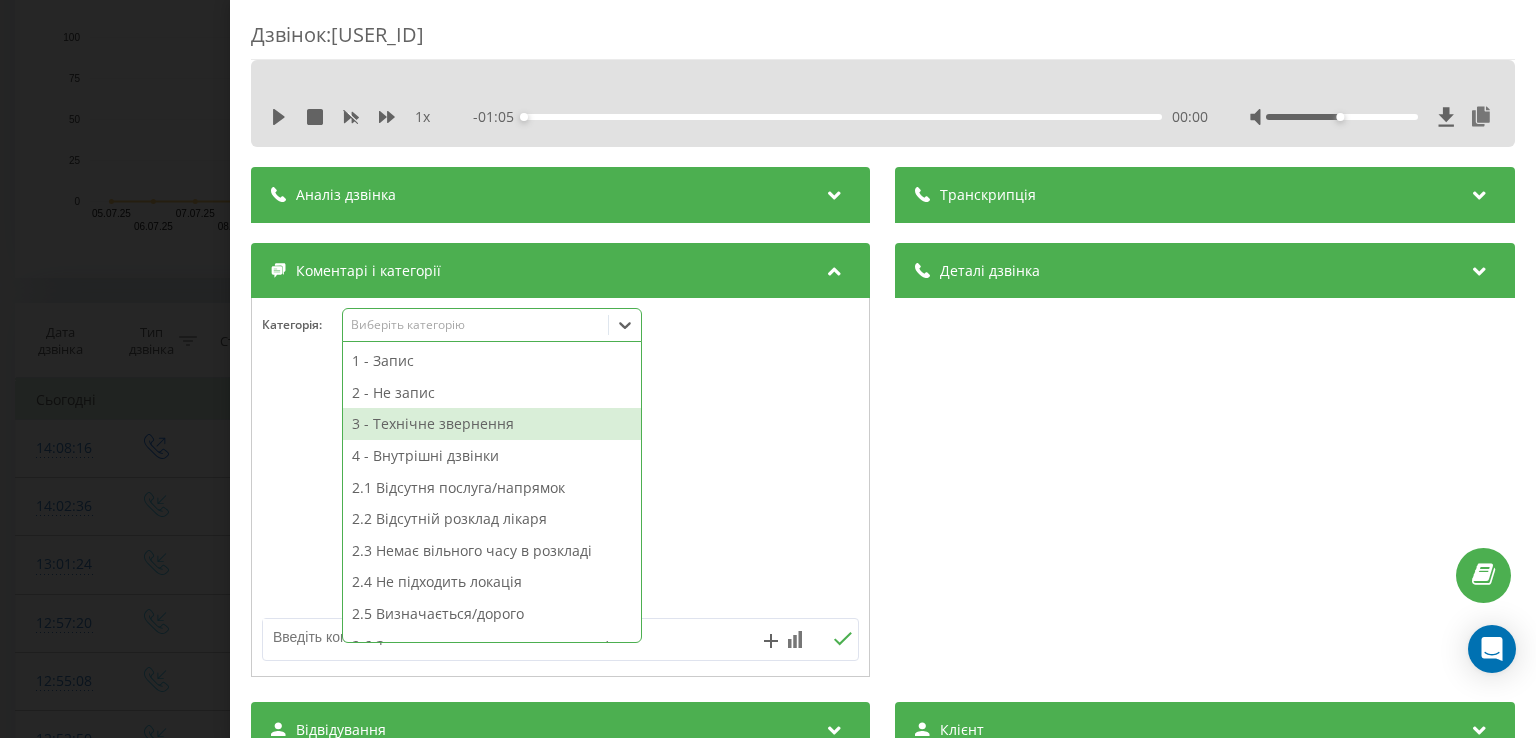 click on "3 - Технічне звернення" at bounding box center (492, 424) 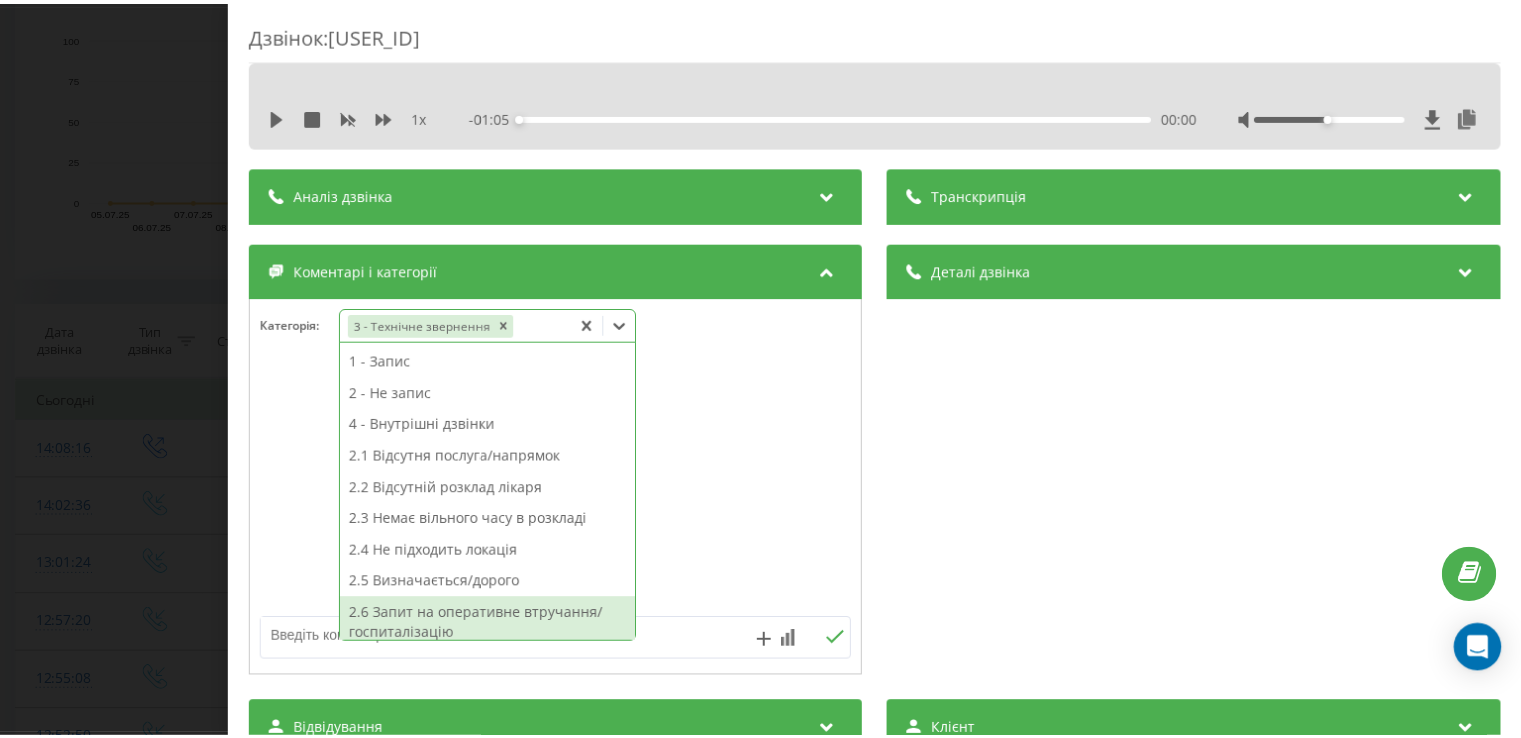 scroll, scrollTop: 200, scrollLeft: 0, axis: vertical 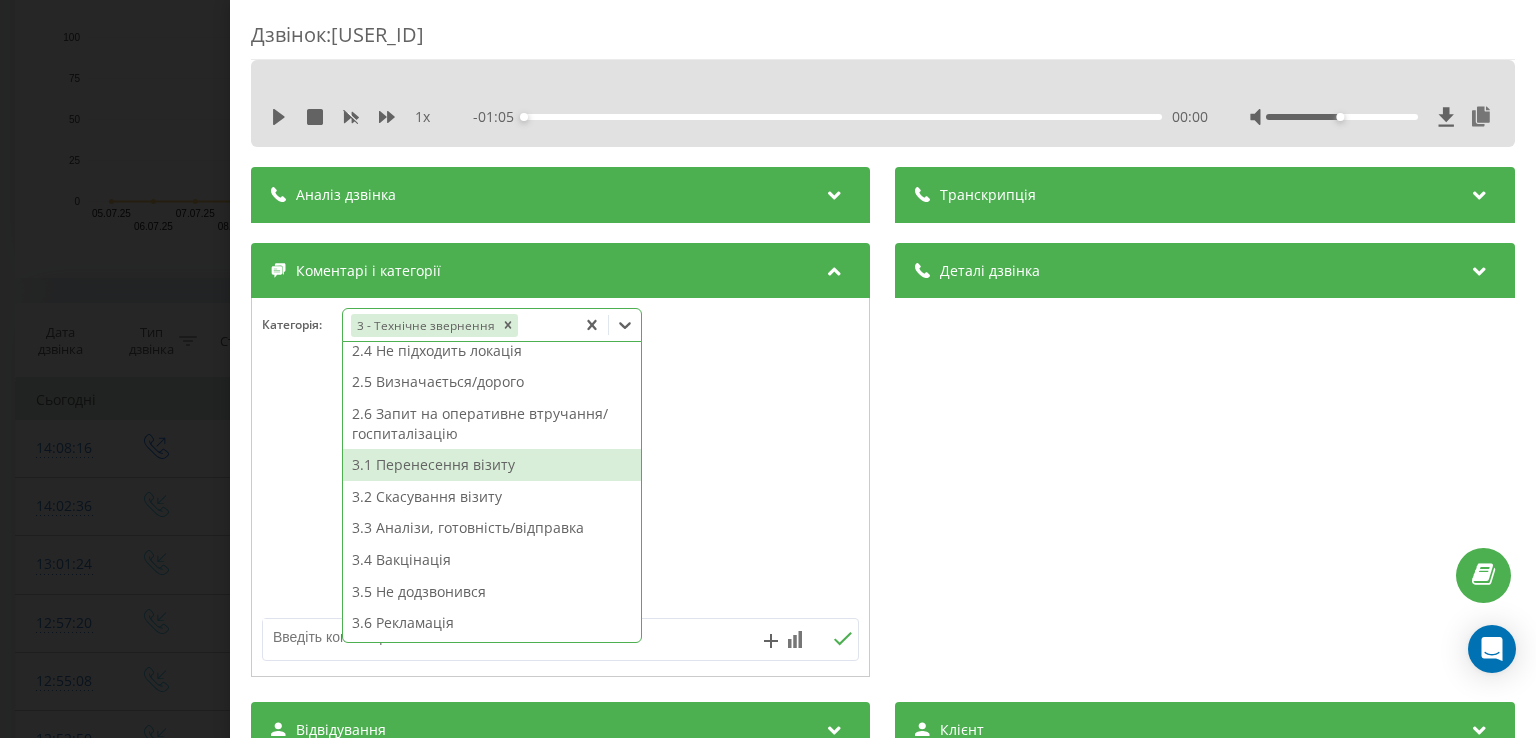 click on "3.1  Перенесення візиту" at bounding box center [492, 465] 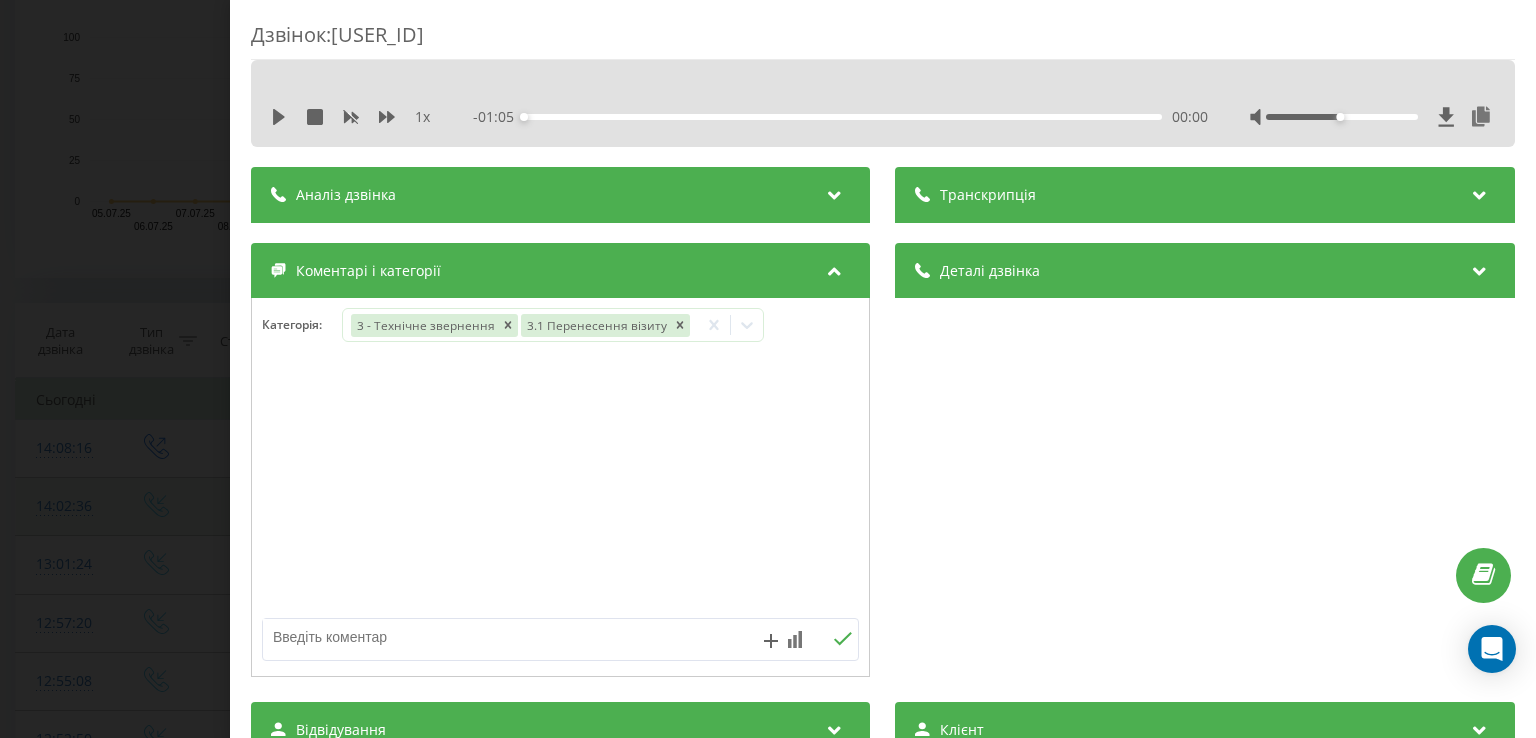 click on "Дзвінок :  ua3_-1754392096.148516   1 x  - 01:05 00:00   00:00   Транскрипція Для AI-аналізу майбутніх дзвінків  налаштуйте та активуйте профіль на сторінці . Якщо профіль вже є і дзвінок відповідає його умовам, оновіть сторінку через 10 хвилин - AI аналізує поточний дзвінок. Аналіз дзвінка Для AI-аналізу майбутніх дзвінків  налаштуйте та активуйте профіль на сторінці . Якщо профіль вже є і дзвінок відповідає його умовам, оновіть сторінку через 10 хвилин - AI аналізує поточний дзвінок. Деталі дзвінка Загальне Дата дзвінка 2025-08-05 14:08:16 Тип дзвінка Вихідний Статус дзвінка Успішний 380442044040 :" at bounding box center (768, 369) 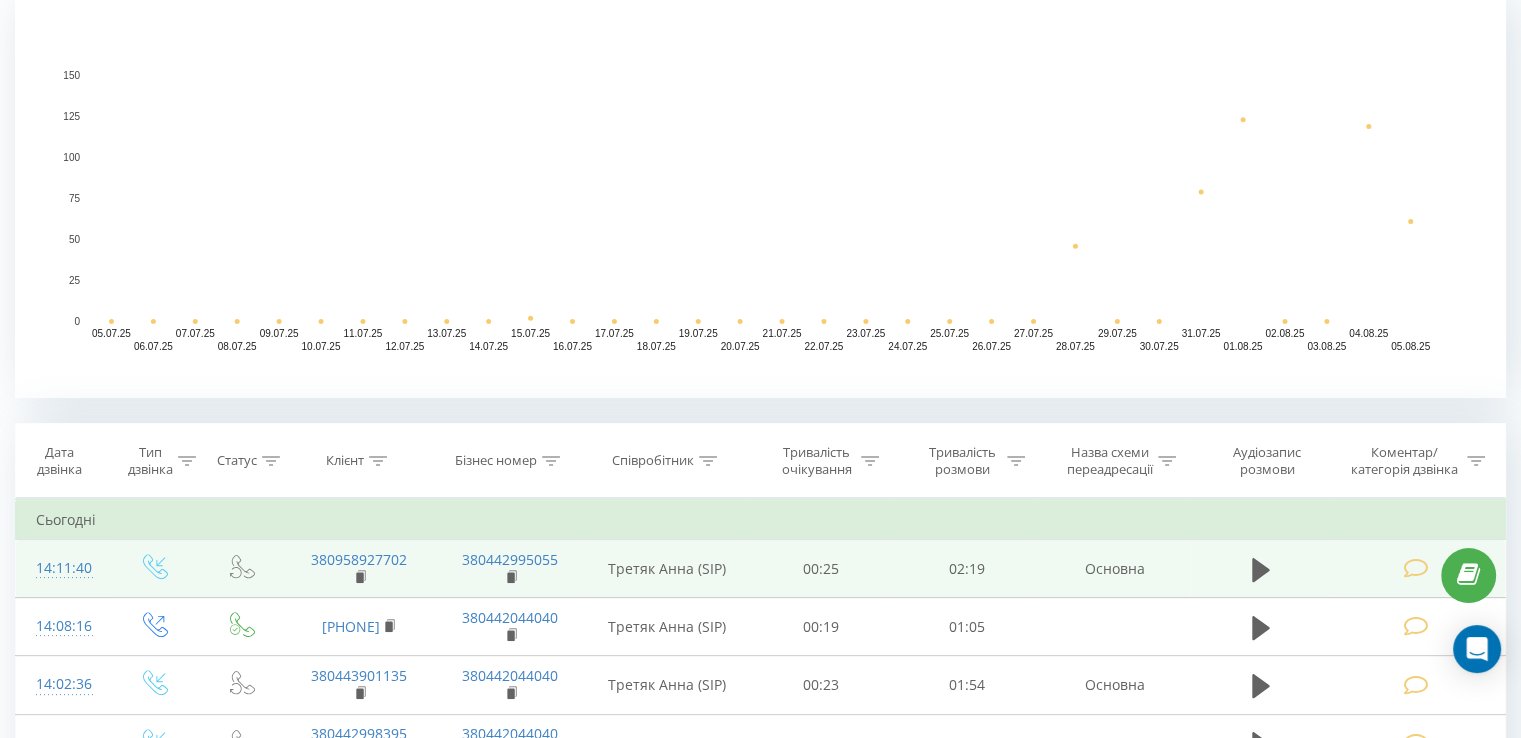 scroll, scrollTop: 440, scrollLeft: 0, axis: vertical 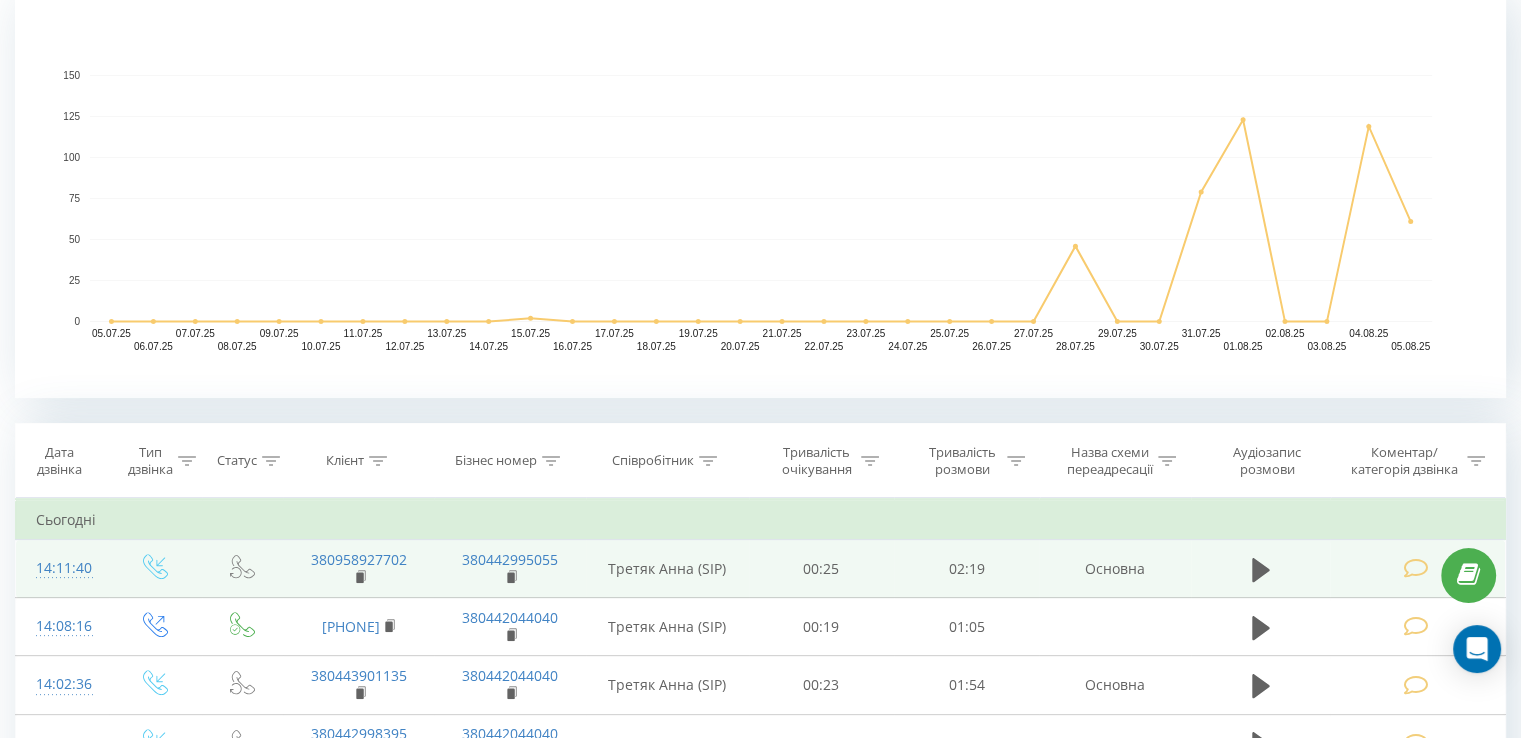 click at bounding box center [1417, 569] 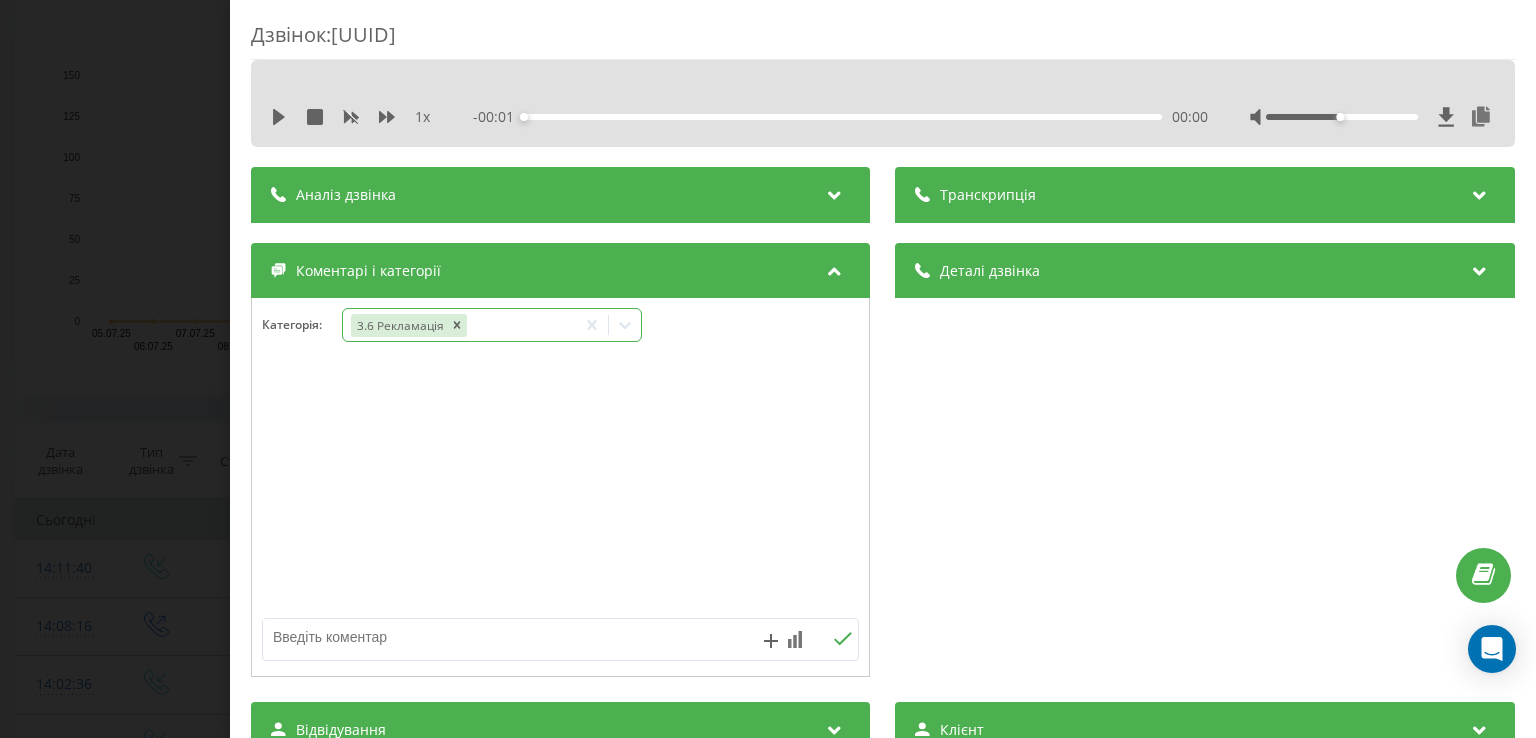 click on "3.6 Рекламація" at bounding box center (399, 325) 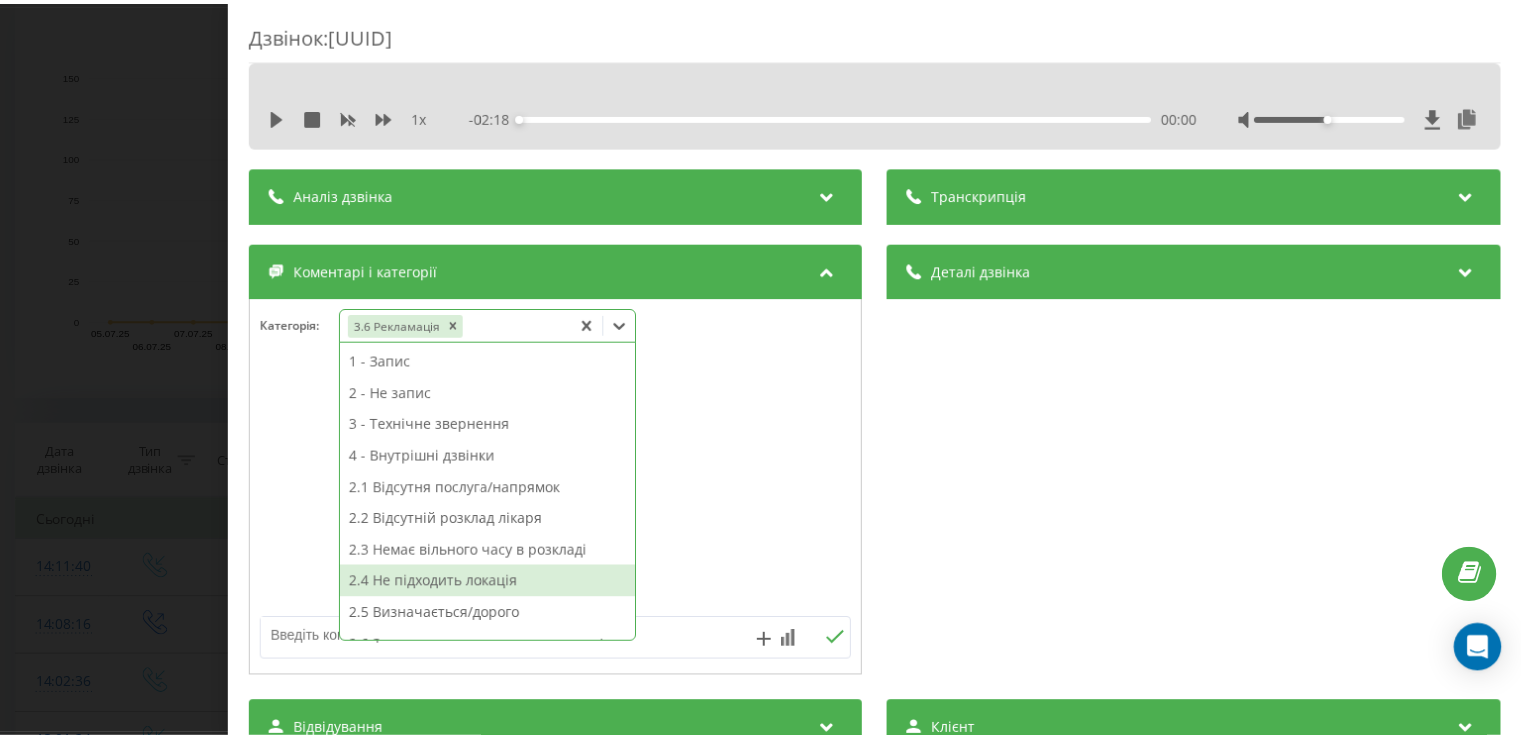 scroll, scrollTop: 100, scrollLeft: 0, axis: vertical 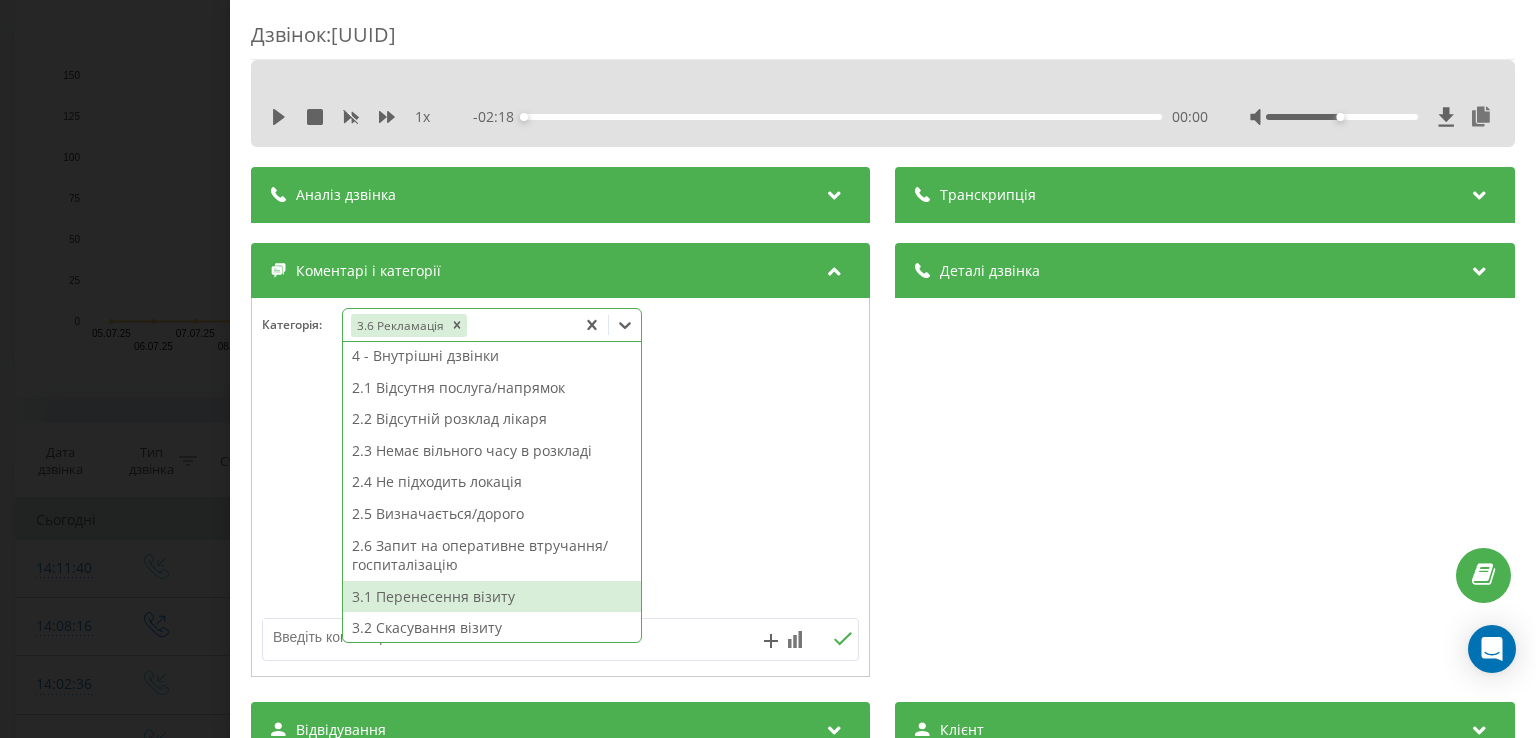 click on "3.1  Перенесення візиту" at bounding box center (492, 597) 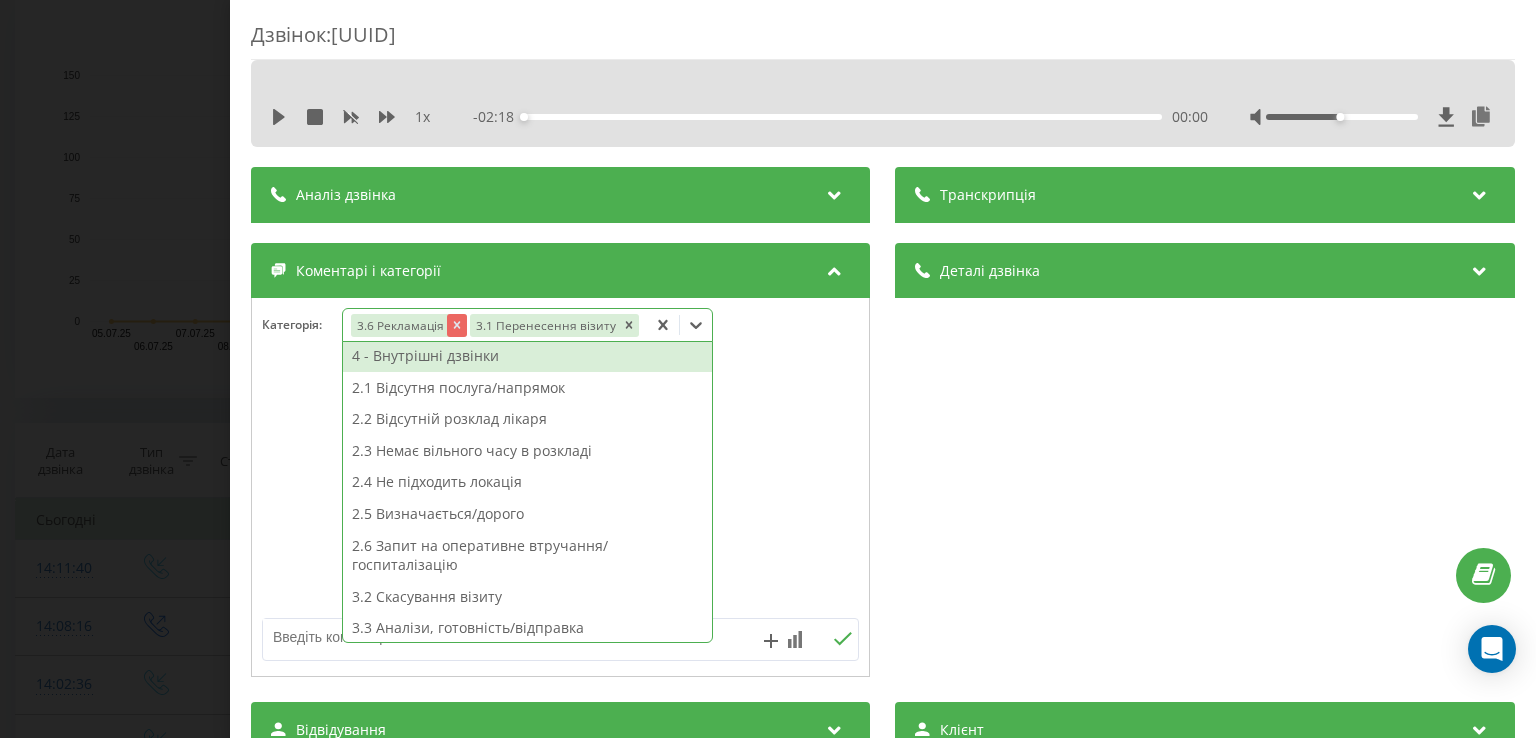 click 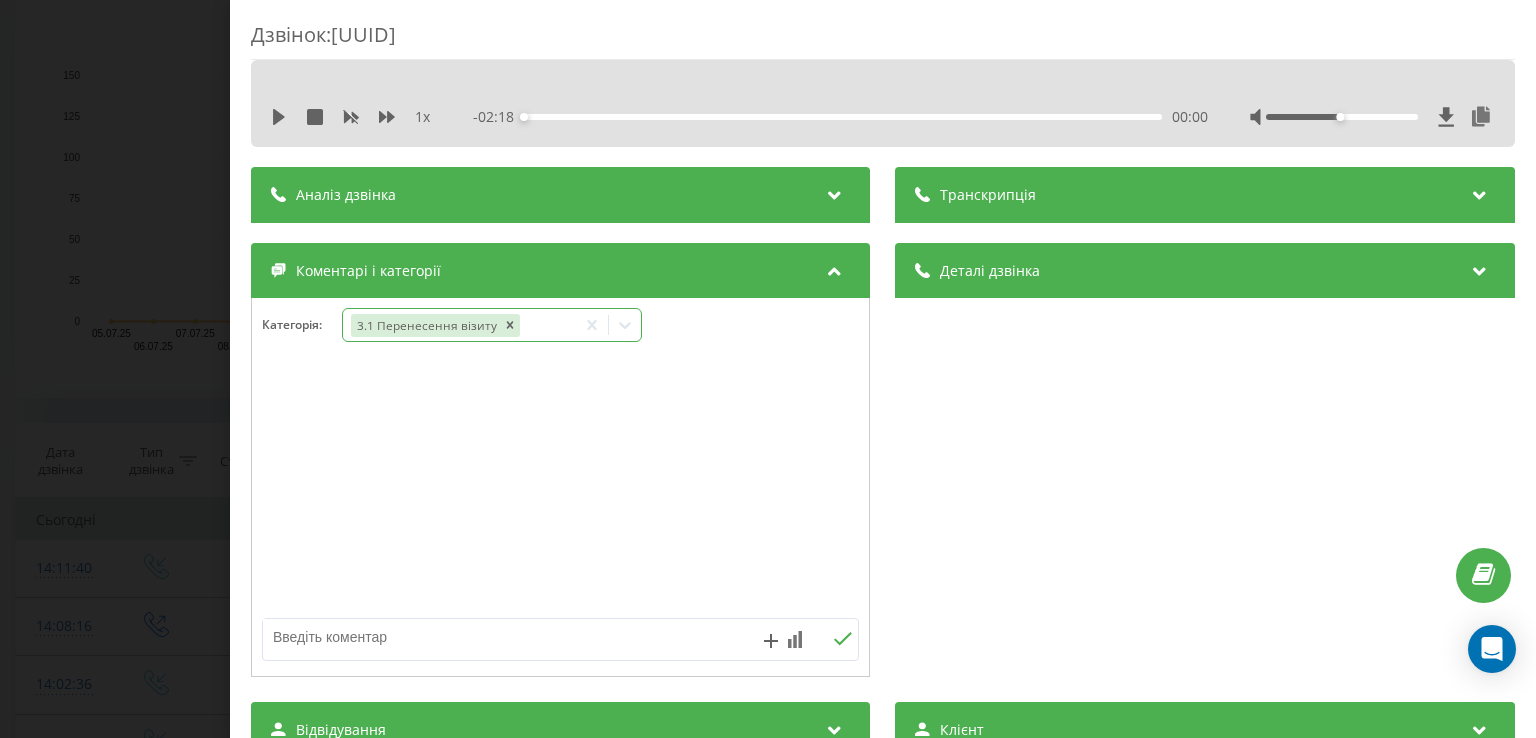 click on "Дзвінок :  ua11_-1754392300.62366   1 x  - 02:18 00:00   00:00   Транскрипція Для AI-аналізу майбутніх дзвінків  налаштуйте та активуйте профіль на сторінці . Якщо профіль вже є і дзвінок відповідає його умовам, оновіть сторінку через 10 хвилин - AI аналізує поточний дзвінок. Аналіз дзвінка Для AI-аналізу майбутніх дзвінків  налаштуйте та активуйте профіль на сторінці . Якщо профіль вже є і дзвінок відповідає його умовам, оновіть сторінку через 10 хвилин - AI аналізує поточний дзвінок. Деталі дзвінка Загальне Дата дзвінка 2025-08-05 14:11:40 Тип дзвінка Вхідний Статус дзвінка Повторний 380958927702 :" at bounding box center [768, 369] 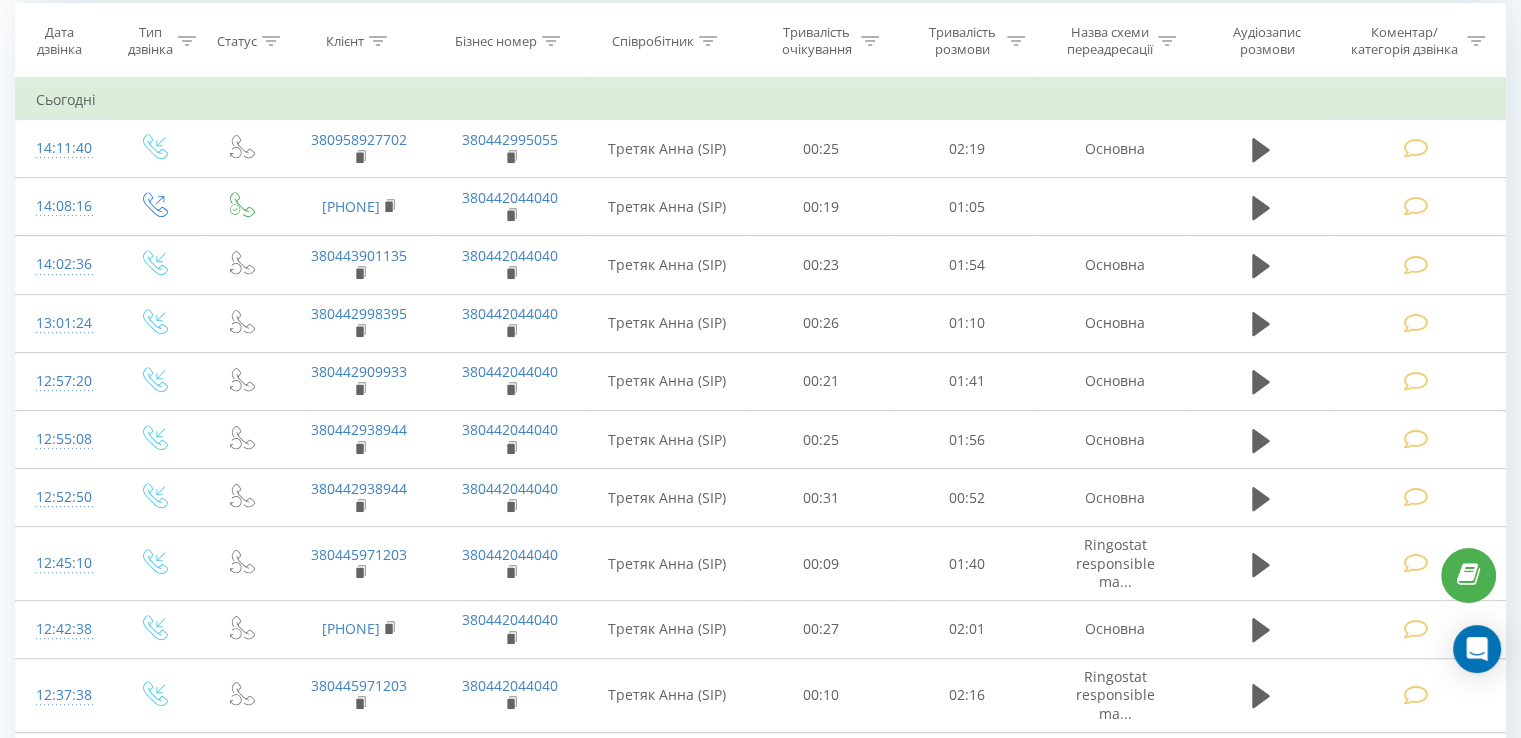scroll, scrollTop: 860, scrollLeft: 0, axis: vertical 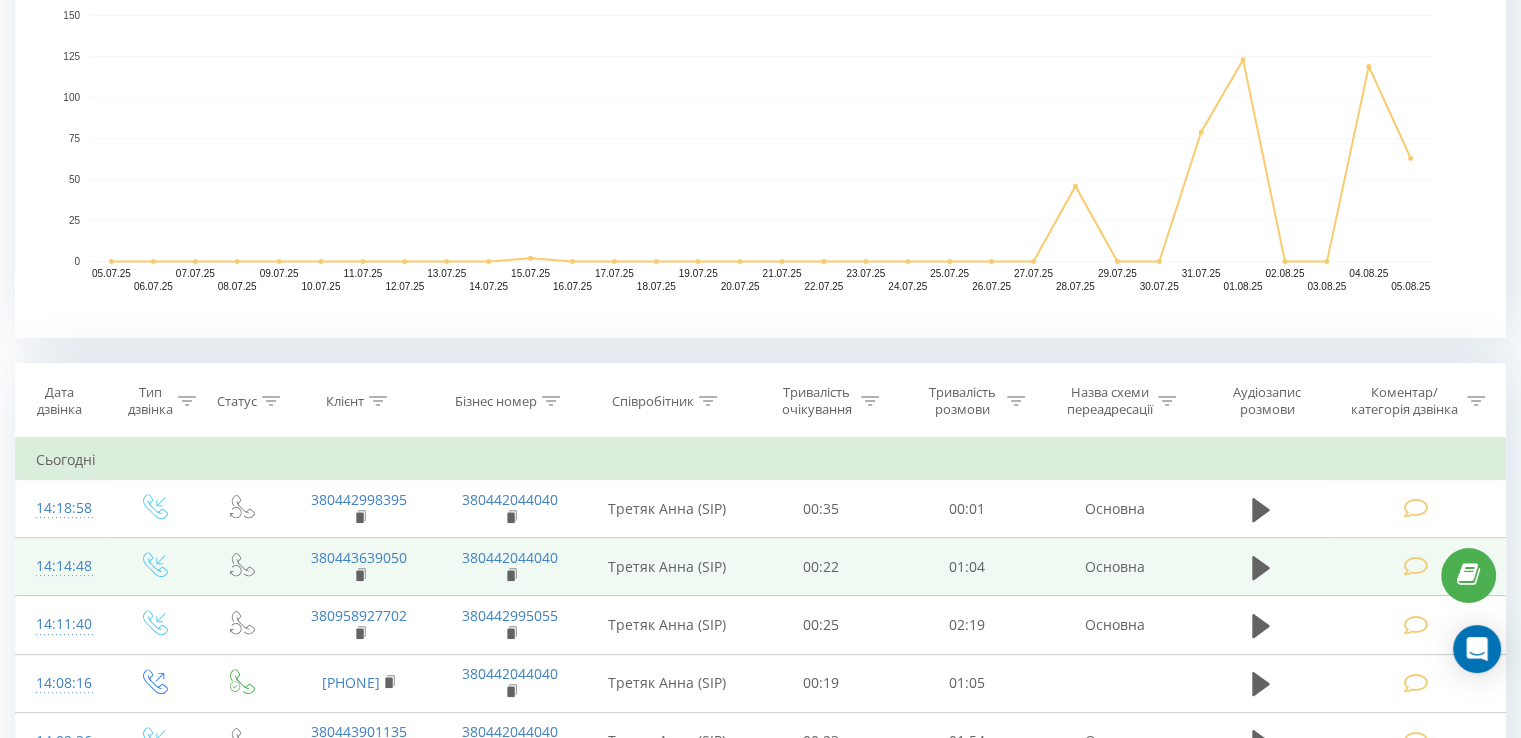 click at bounding box center (1415, 566) 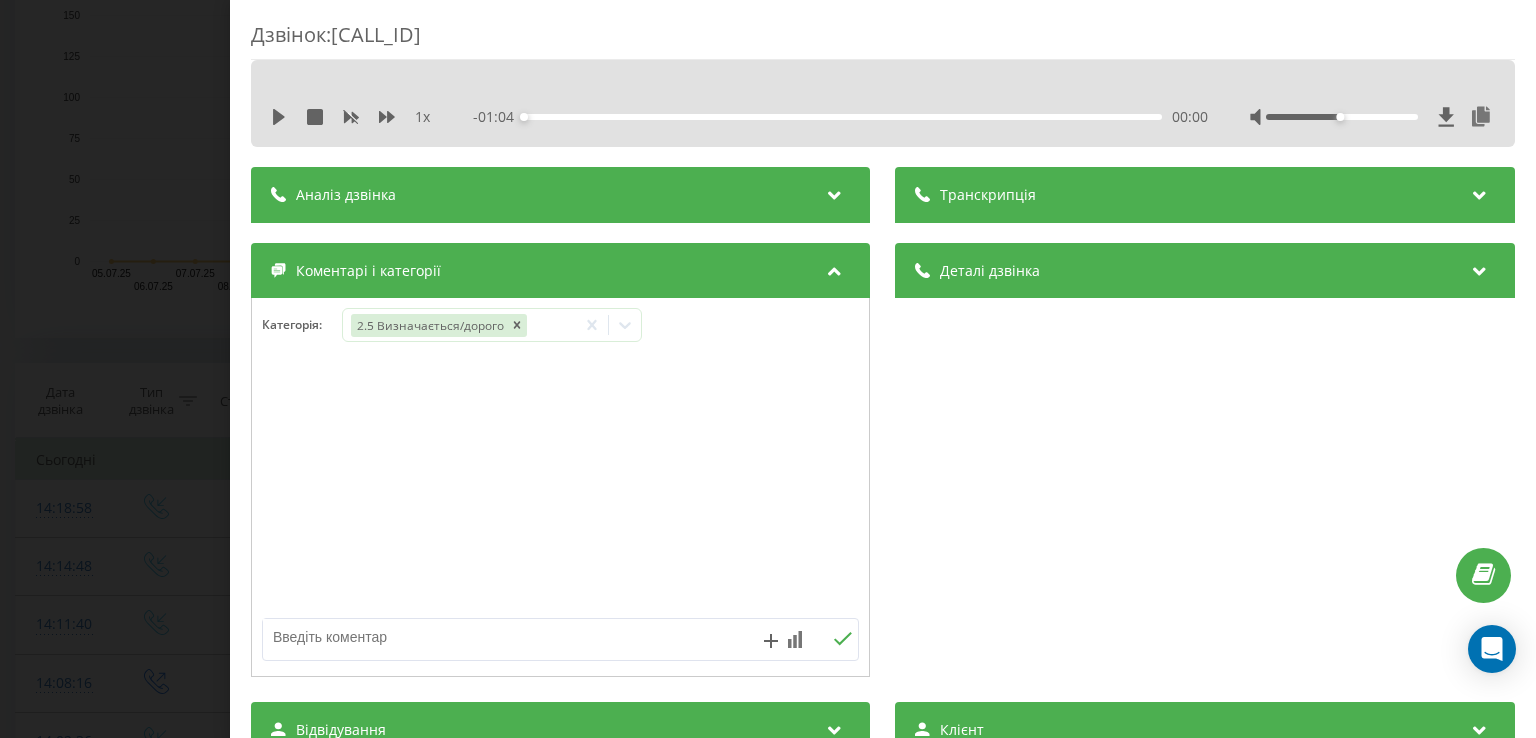 click on "1 x  - 01:04 00:00   00:00" at bounding box center [883, 103] 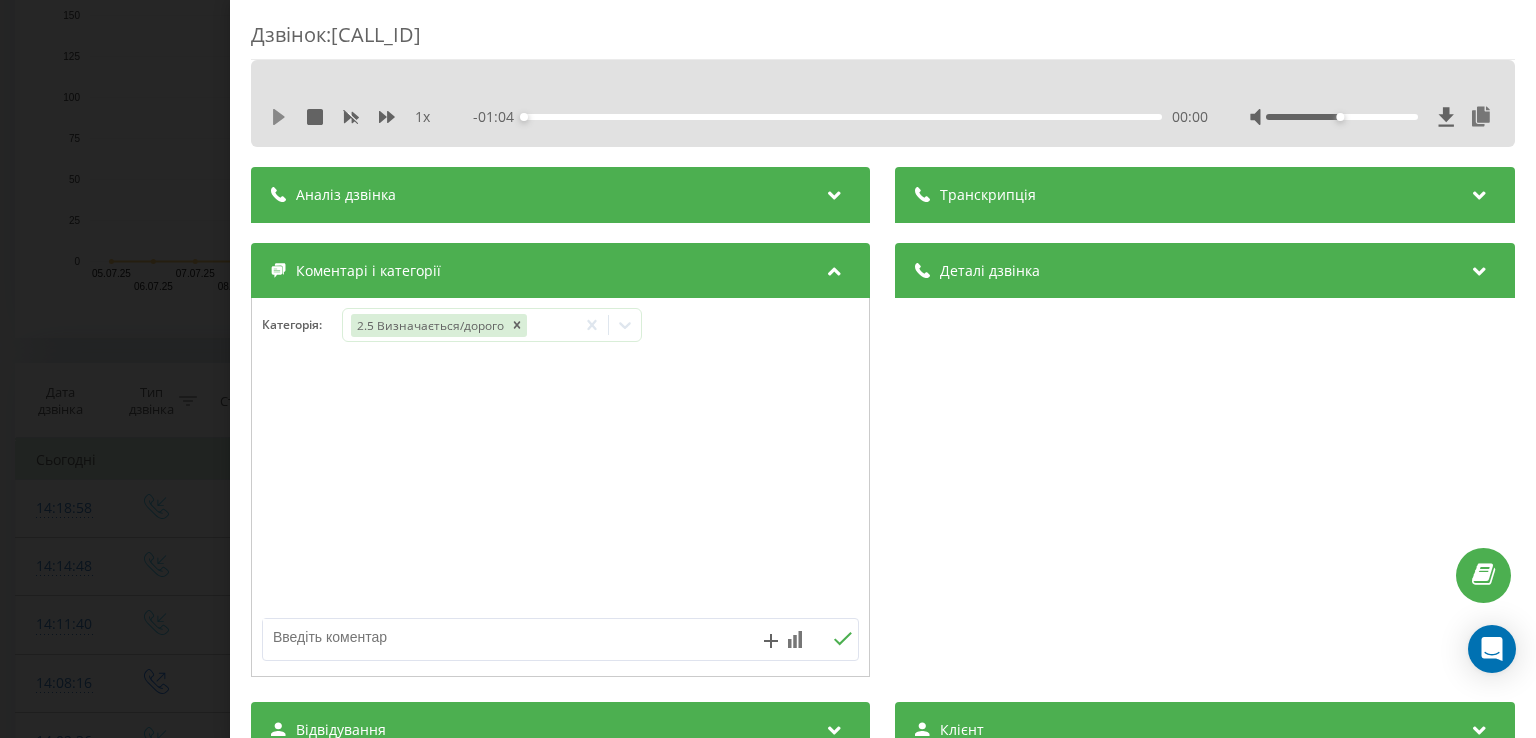 click 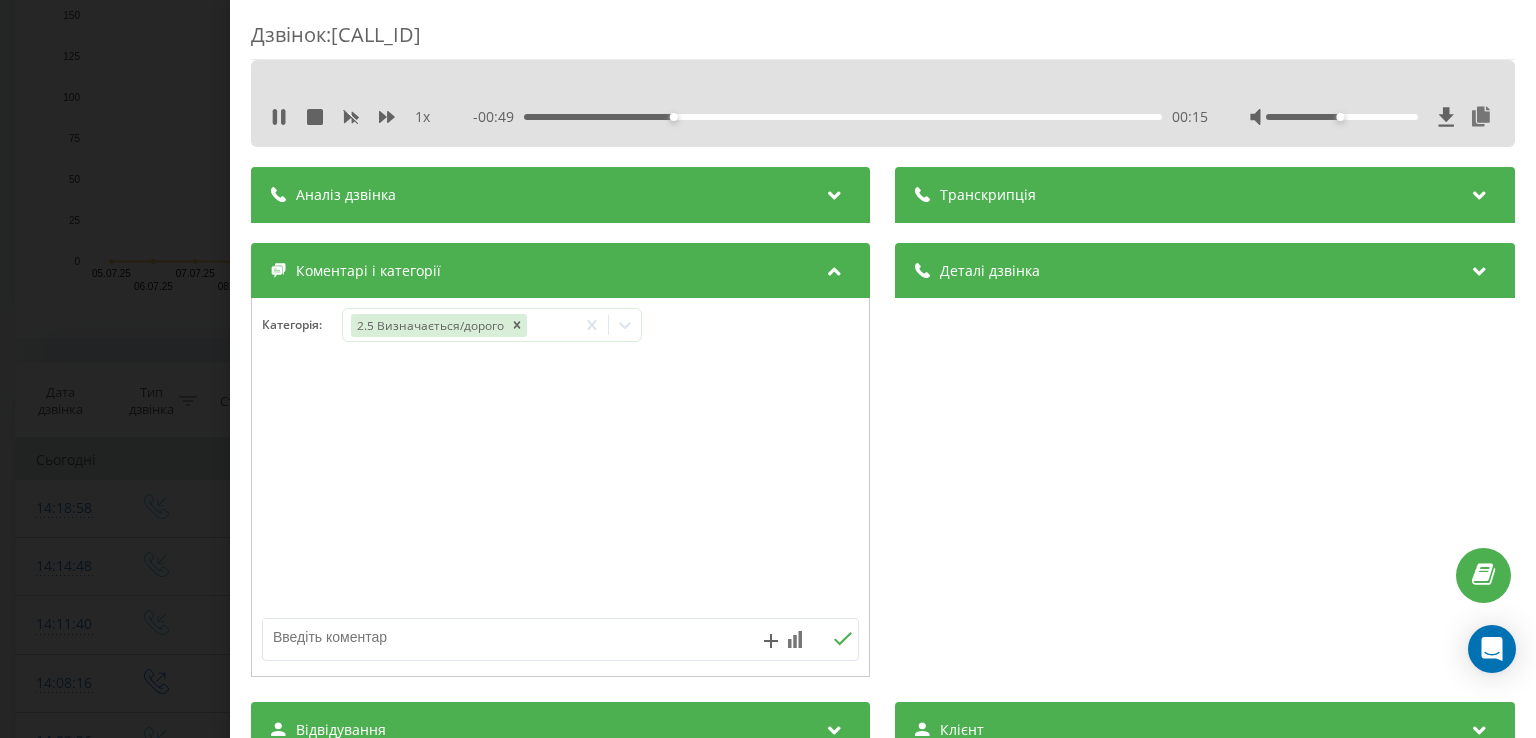 click on "- 00:49 00:15   00:15" at bounding box center [841, 117] 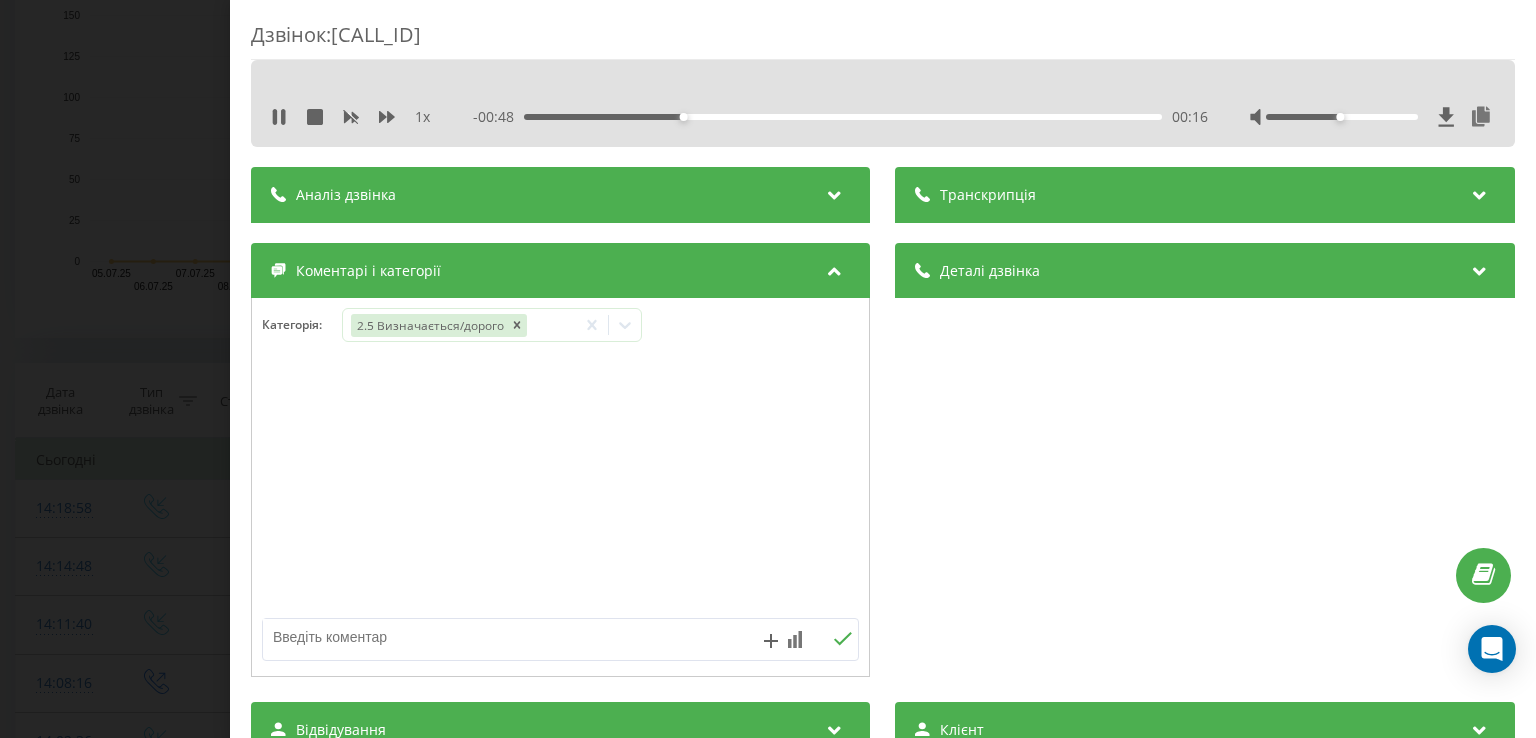 click on "00:16" at bounding box center (843, 117) 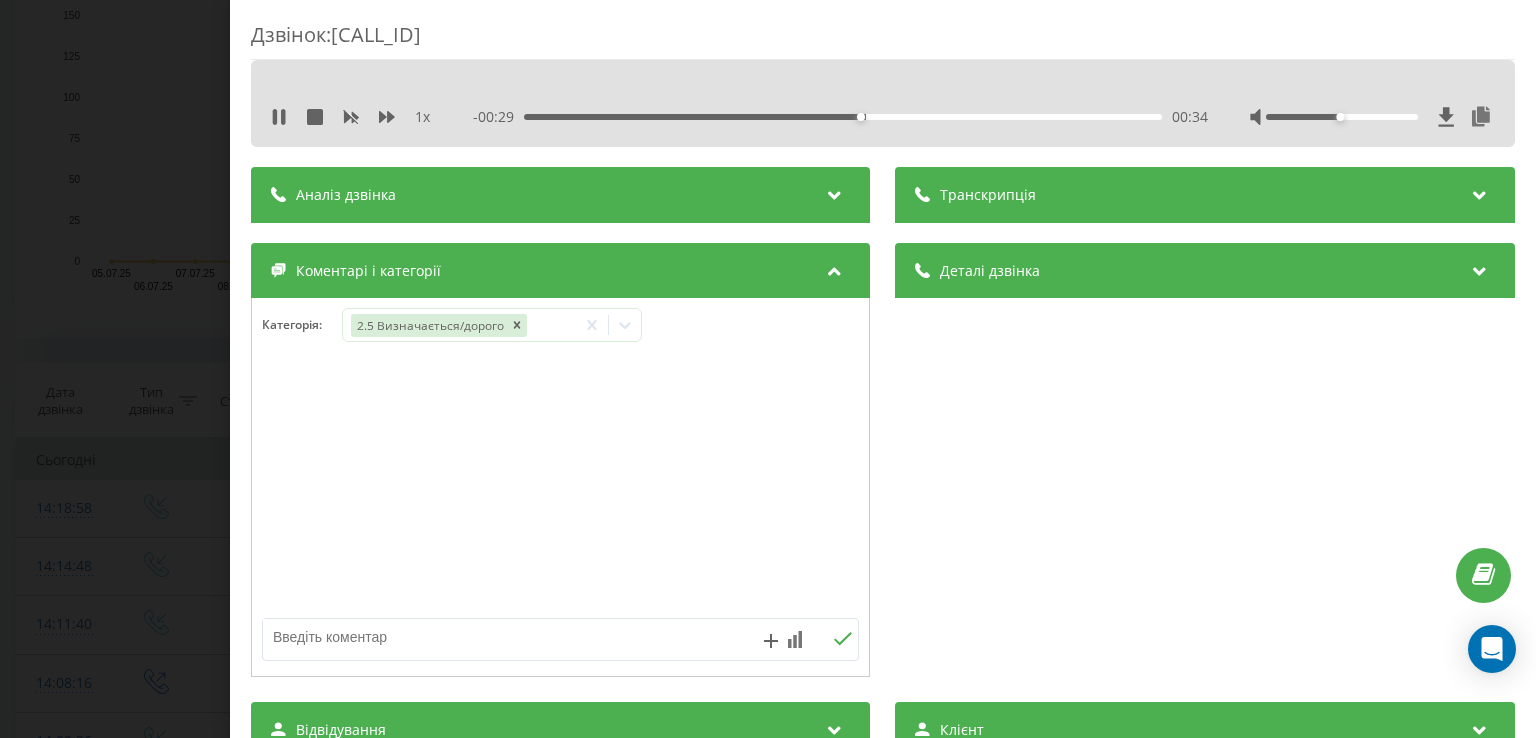 click on "00:34" at bounding box center [843, 117] 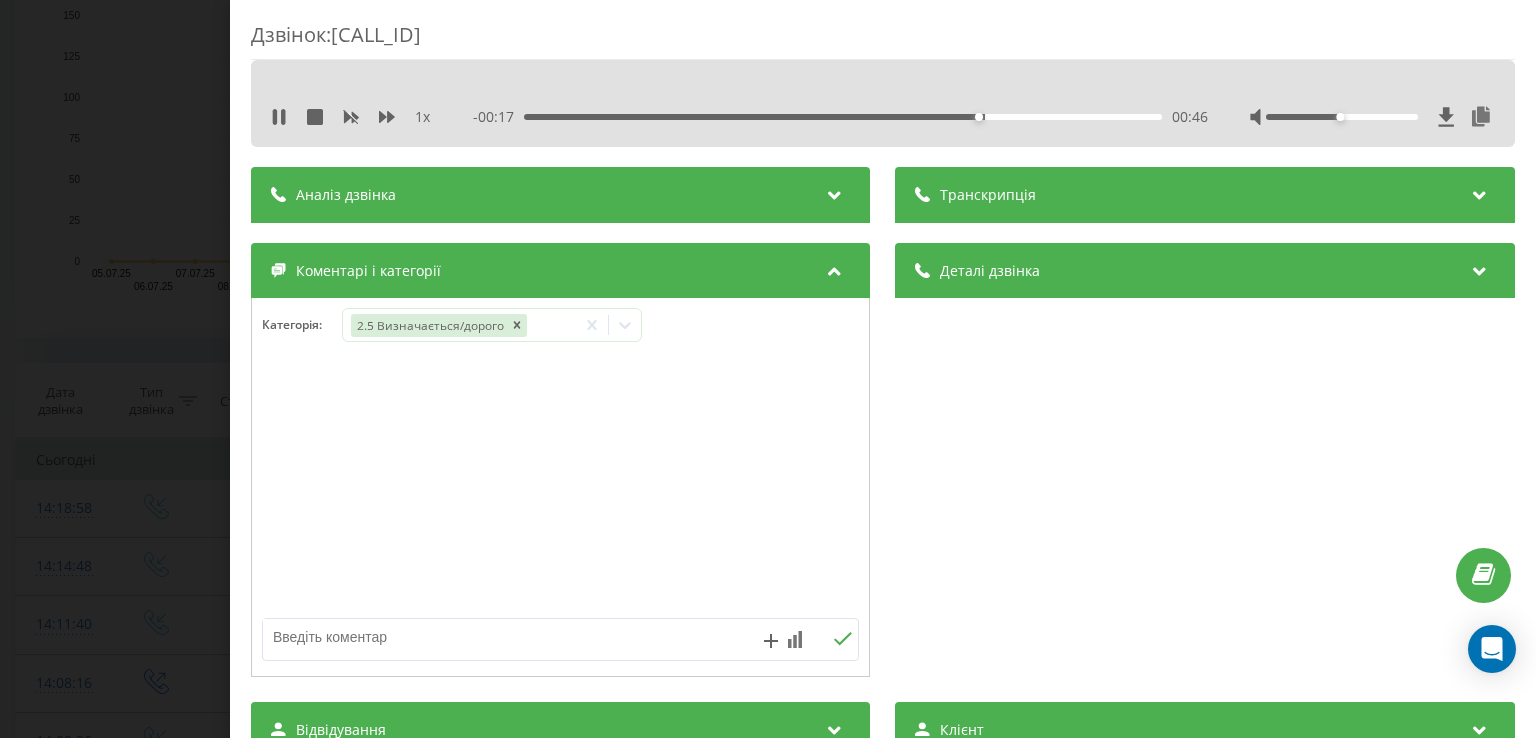 drag, startPoint x: 172, startPoint y: 212, endPoint x: 354, endPoint y: 253, distance: 186.56099 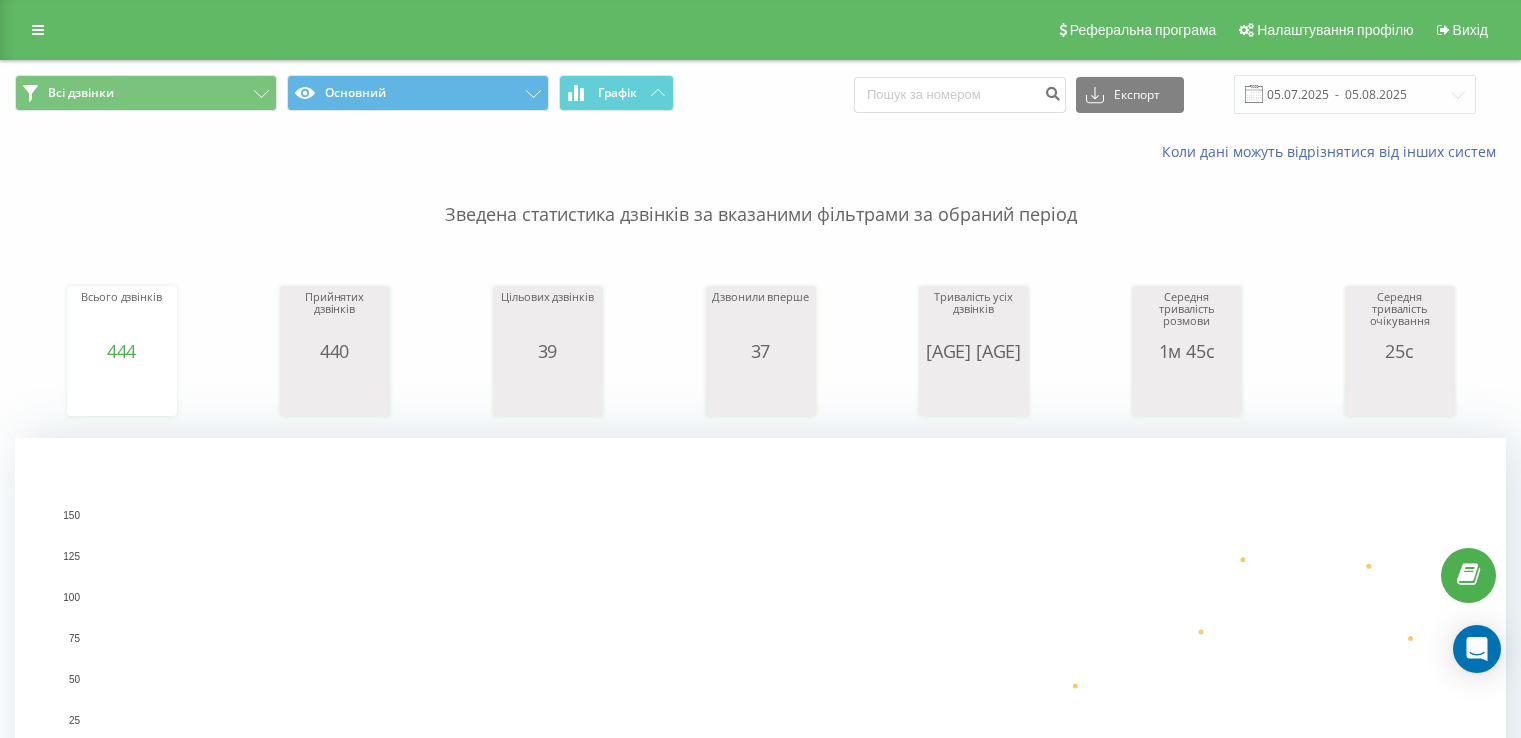 scroll, scrollTop: 0, scrollLeft: 0, axis: both 